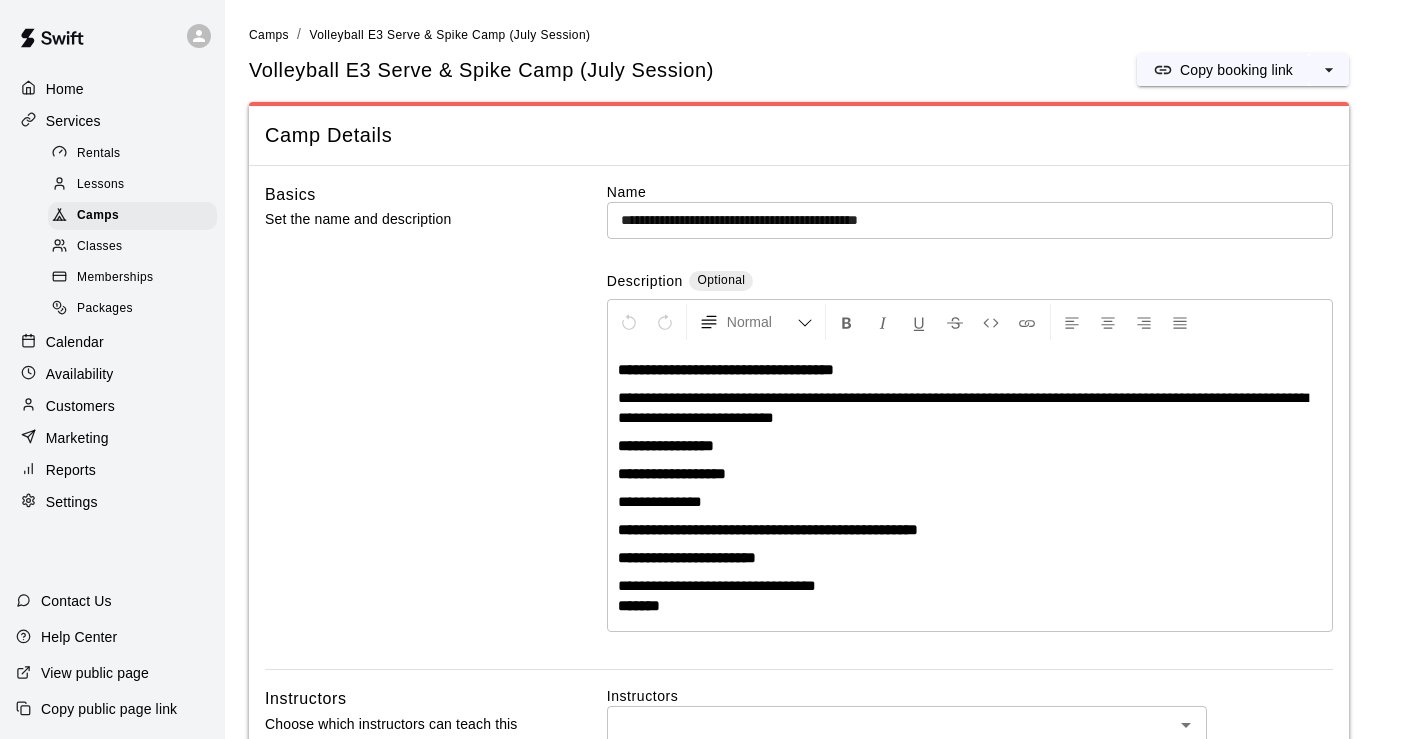 scroll, scrollTop: 1572, scrollLeft: 0, axis: vertical 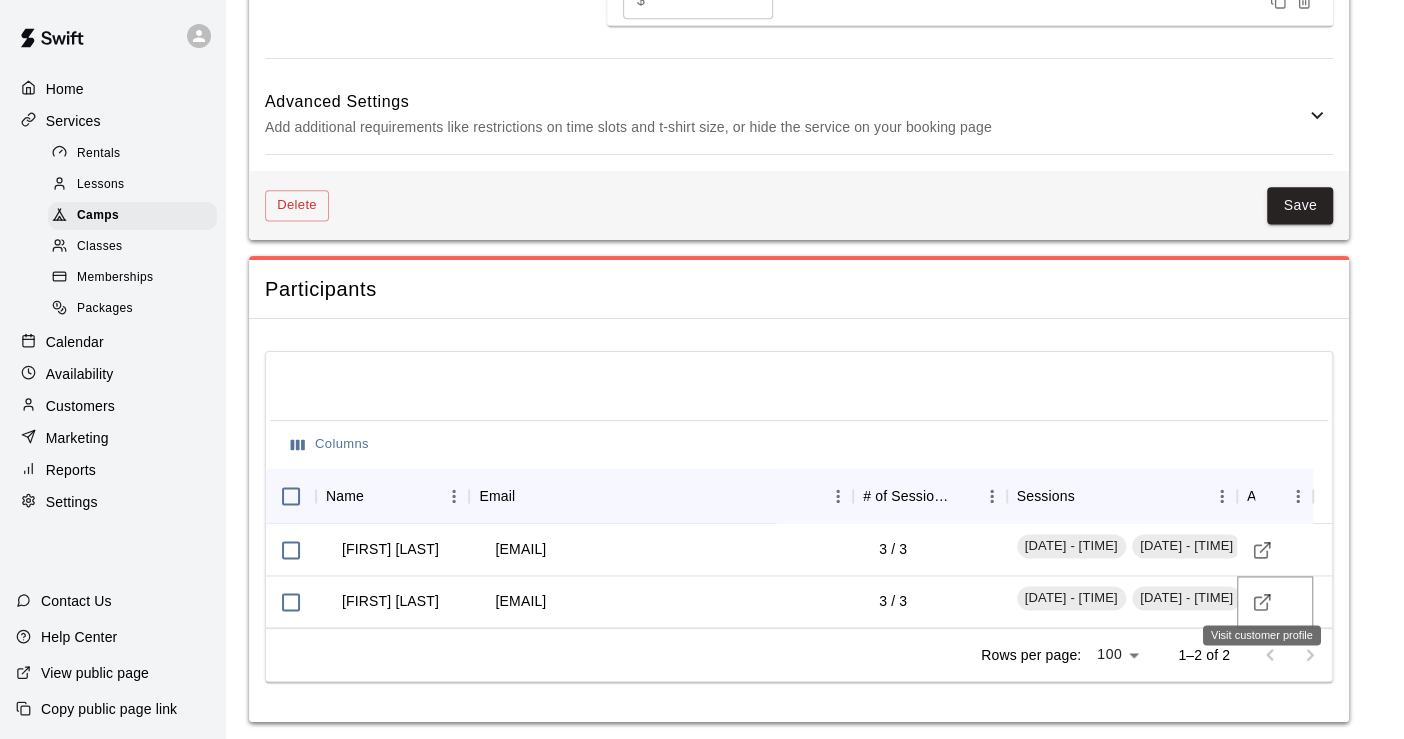click 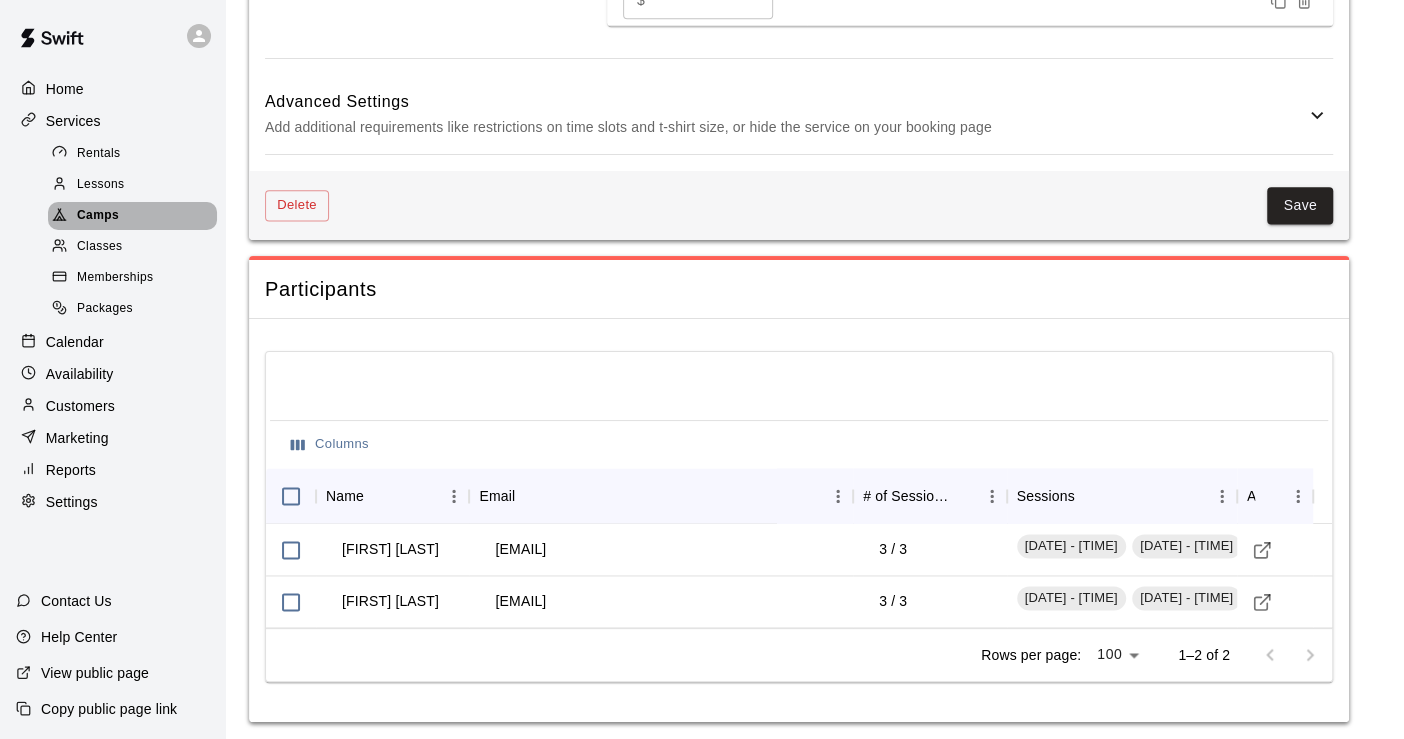 click on "Camps" at bounding box center [98, 216] 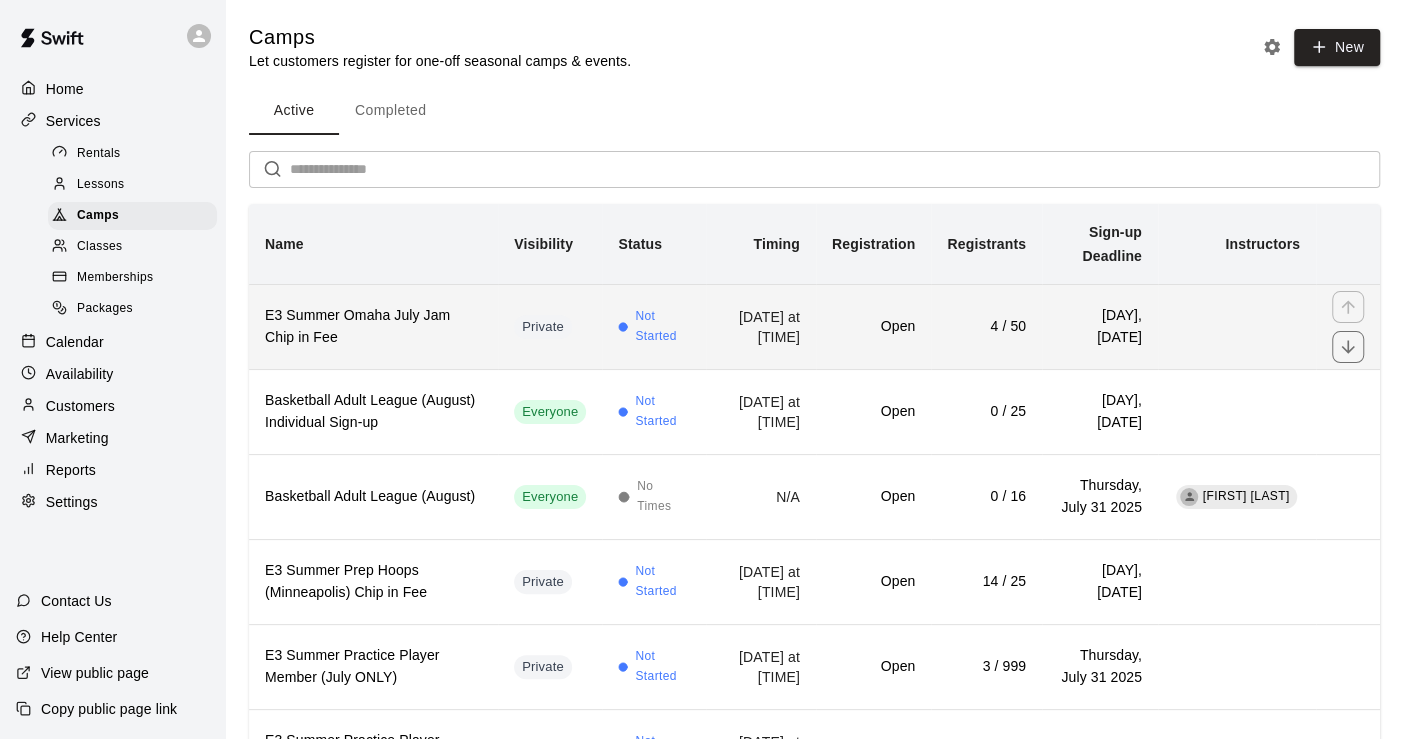 click on "E3 Summer Omaha July Jam Chip in Fee" at bounding box center (373, 327) 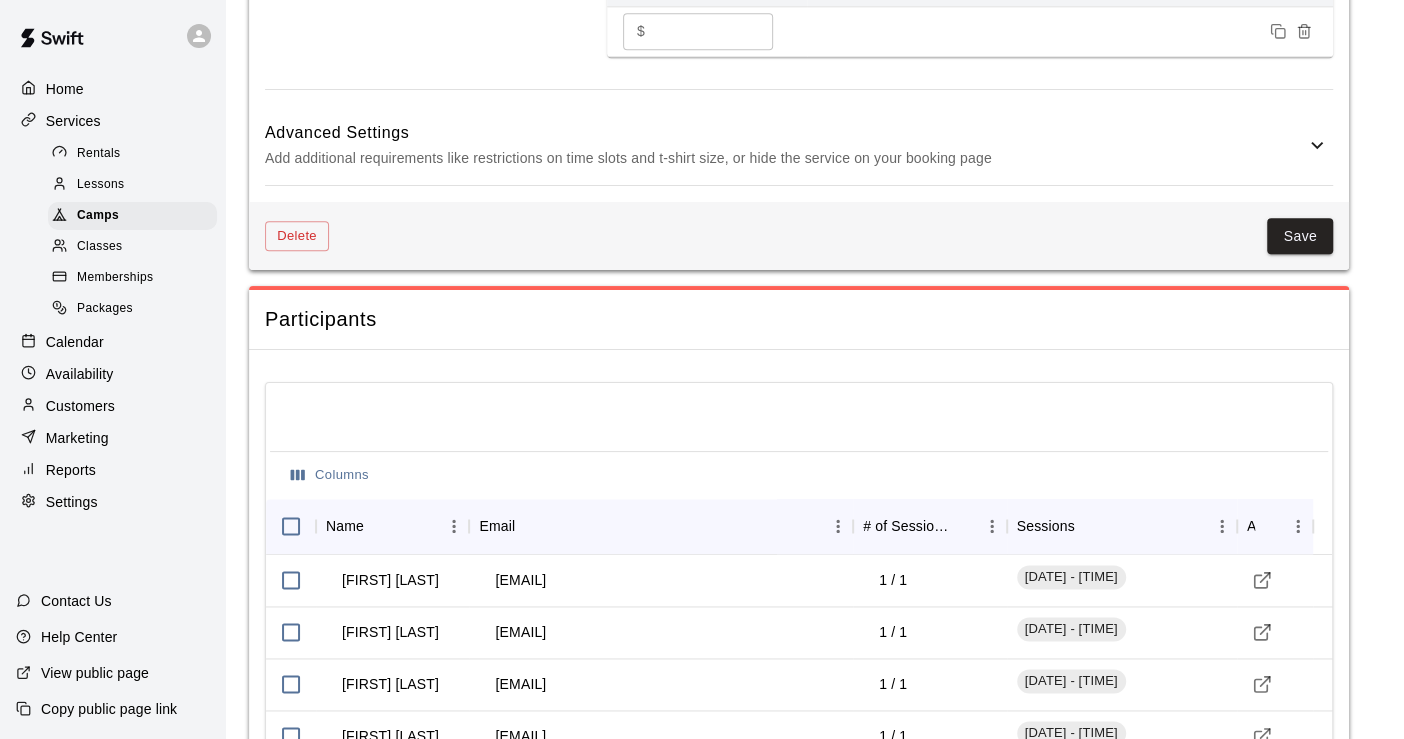 scroll, scrollTop: 1631, scrollLeft: 0, axis: vertical 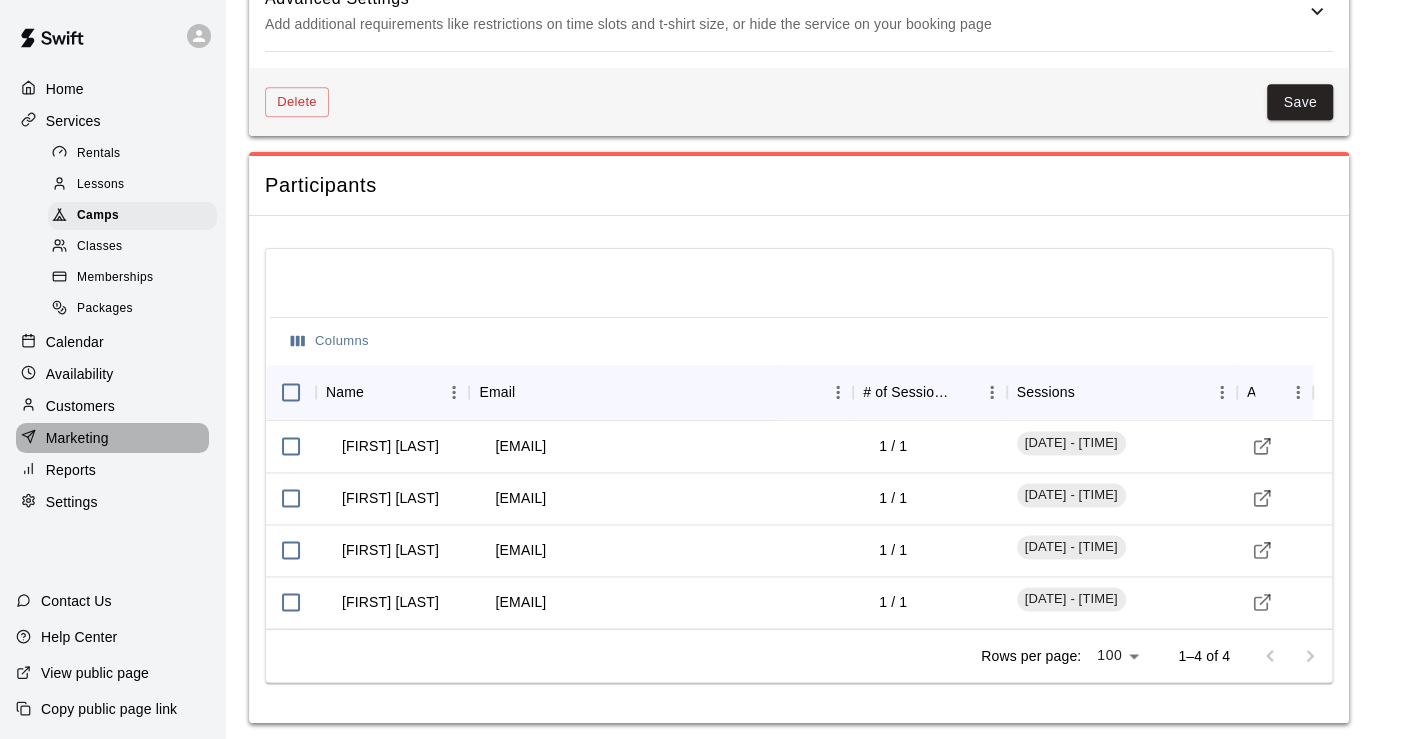 click on "Marketing" at bounding box center [77, 438] 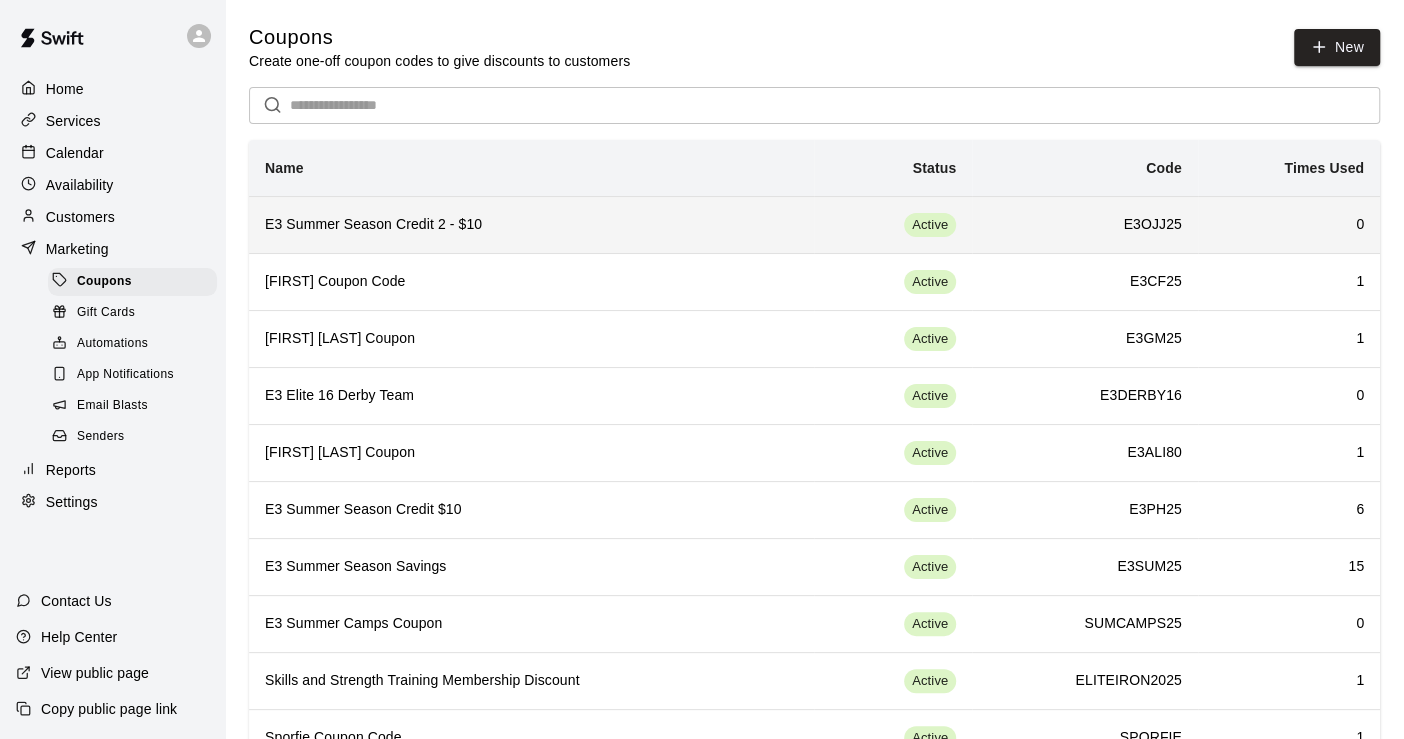 click on "E3 Summer Season Credit 2 - $10" at bounding box center (531, 225) 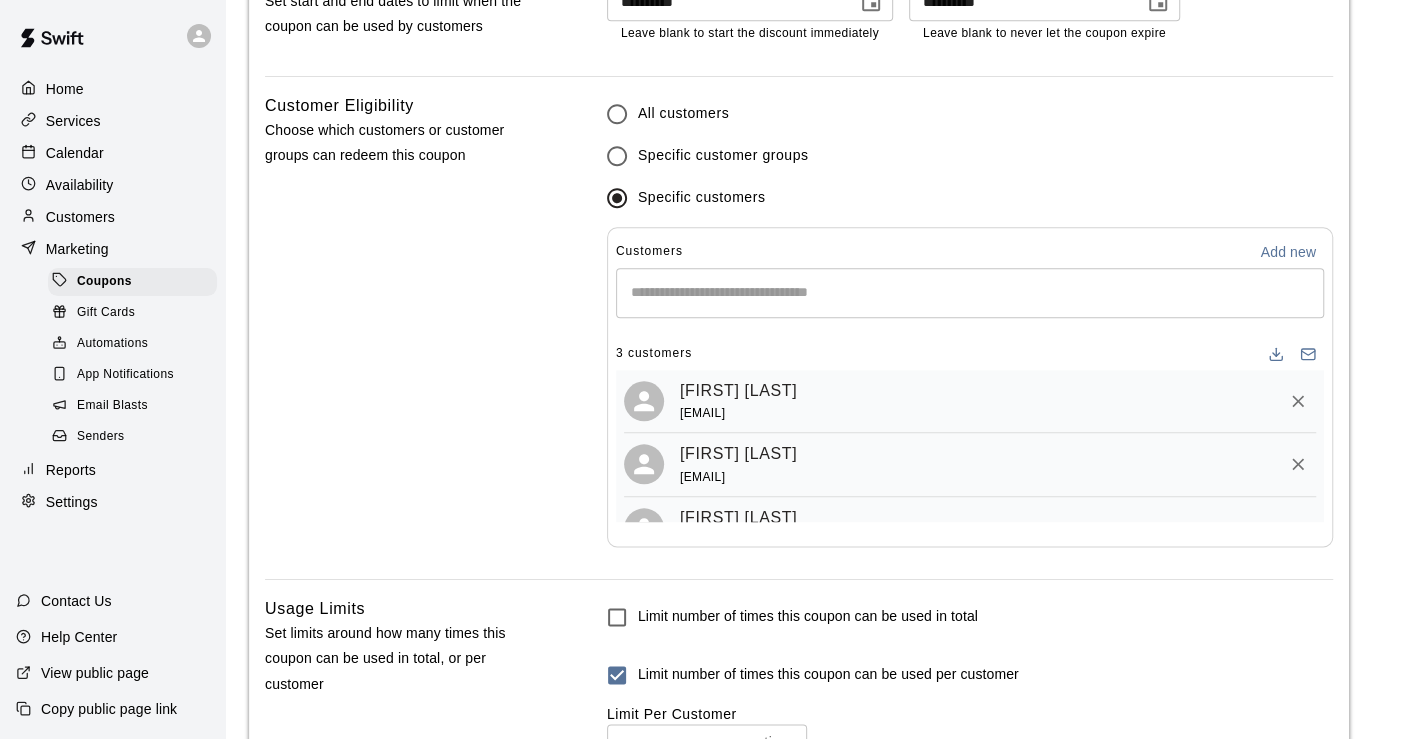 scroll, scrollTop: 1333, scrollLeft: 0, axis: vertical 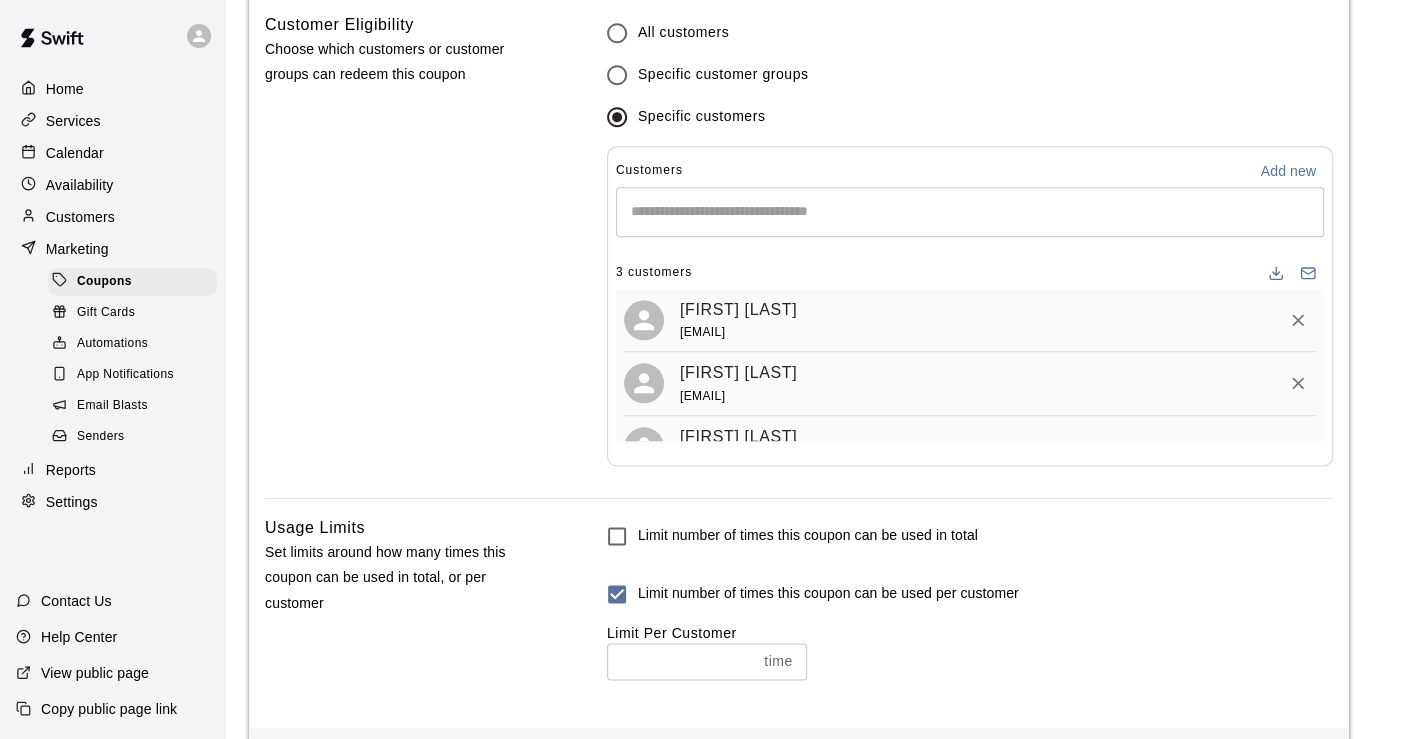 click at bounding box center [970, 212] 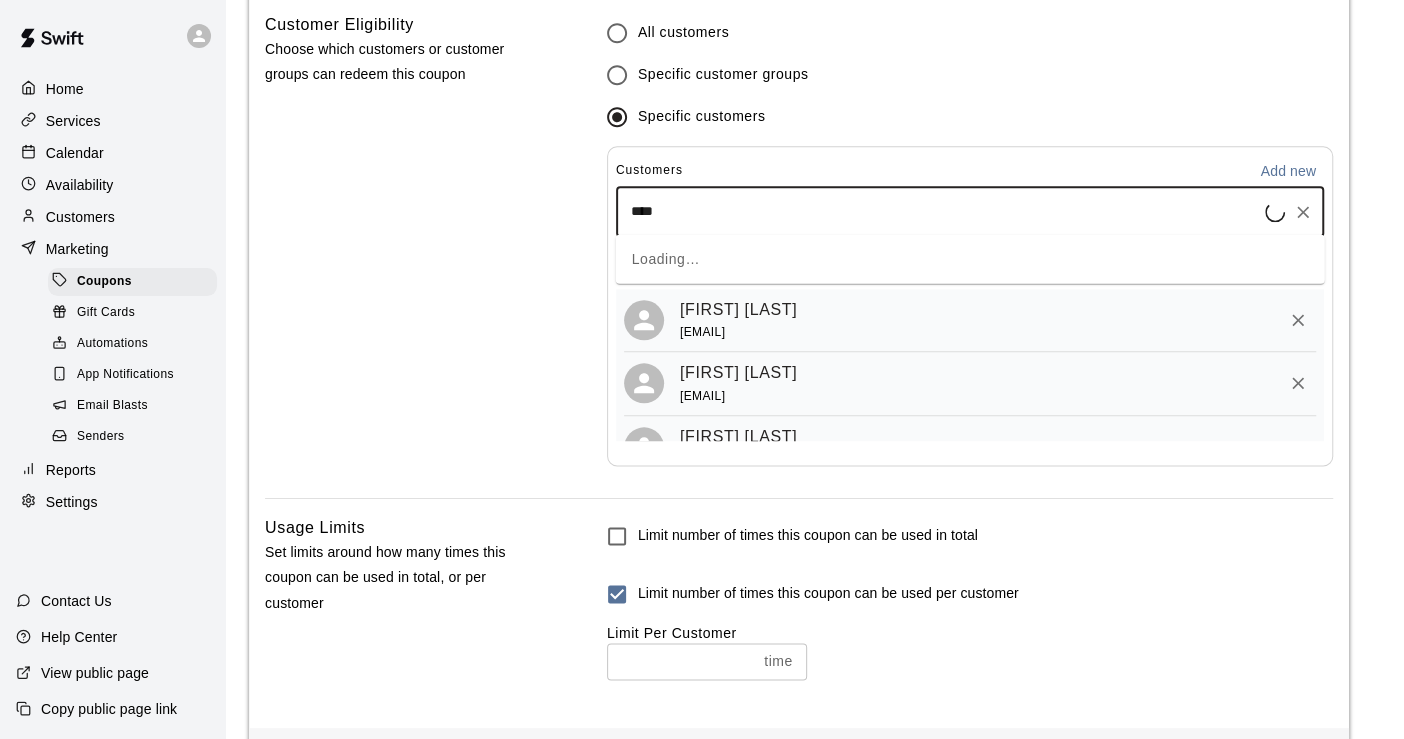 type on "*****" 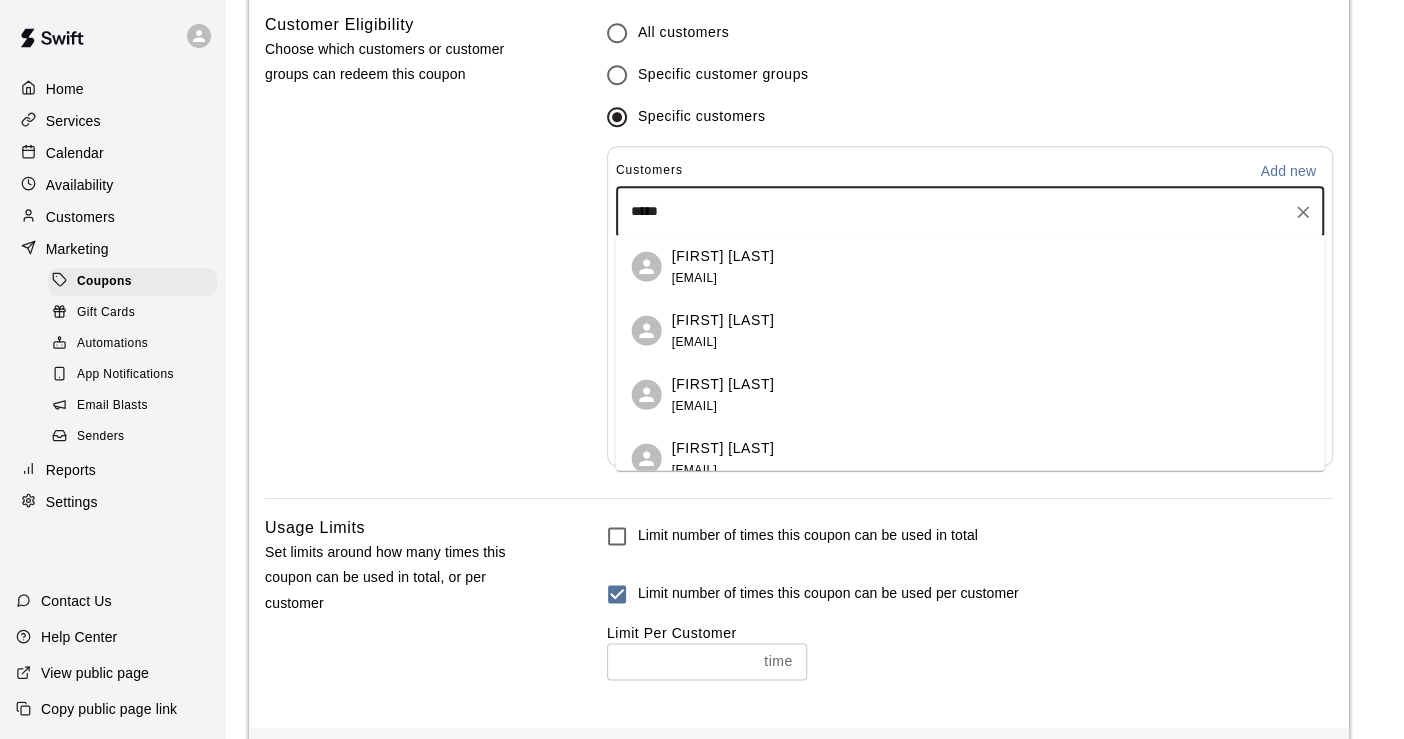 click on "[FIRST] [LAST]" at bounding box center (723, 447) 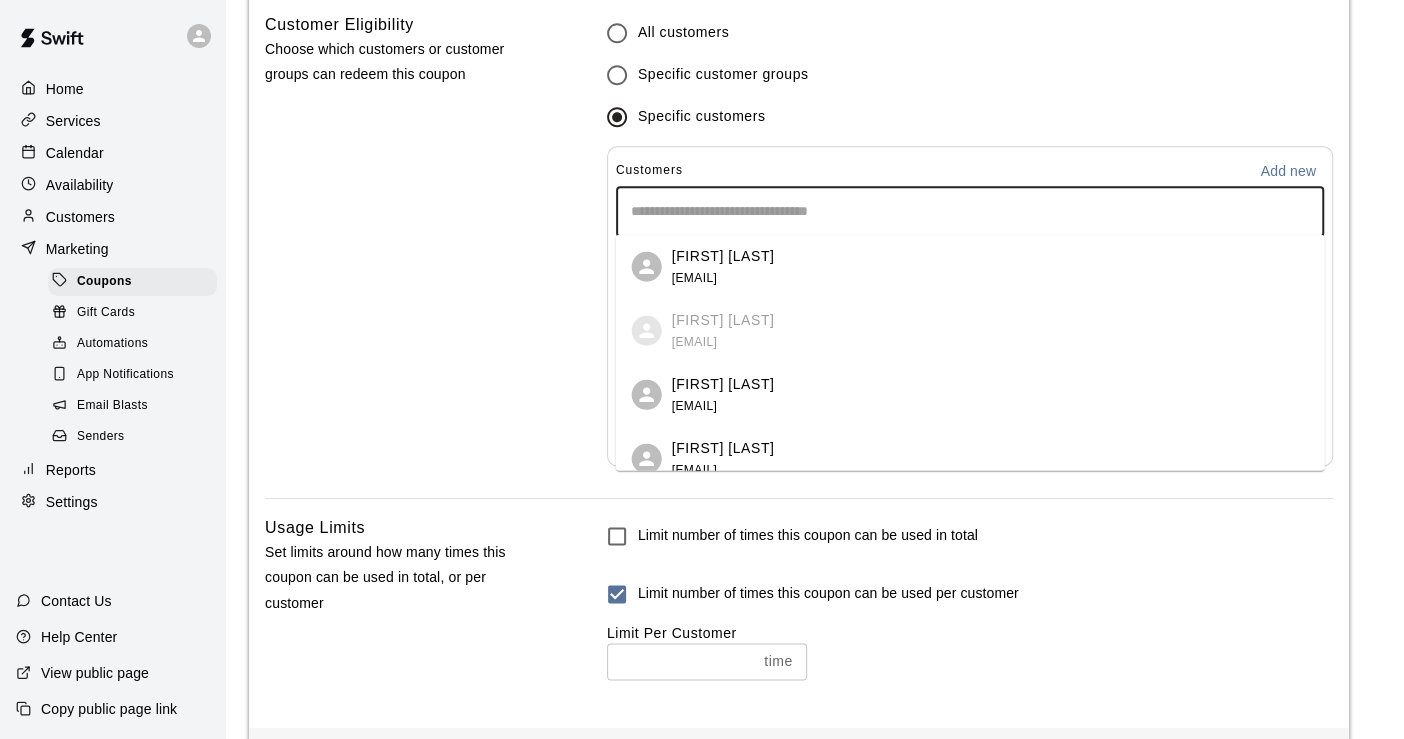 click at bounding box center [970, 212] 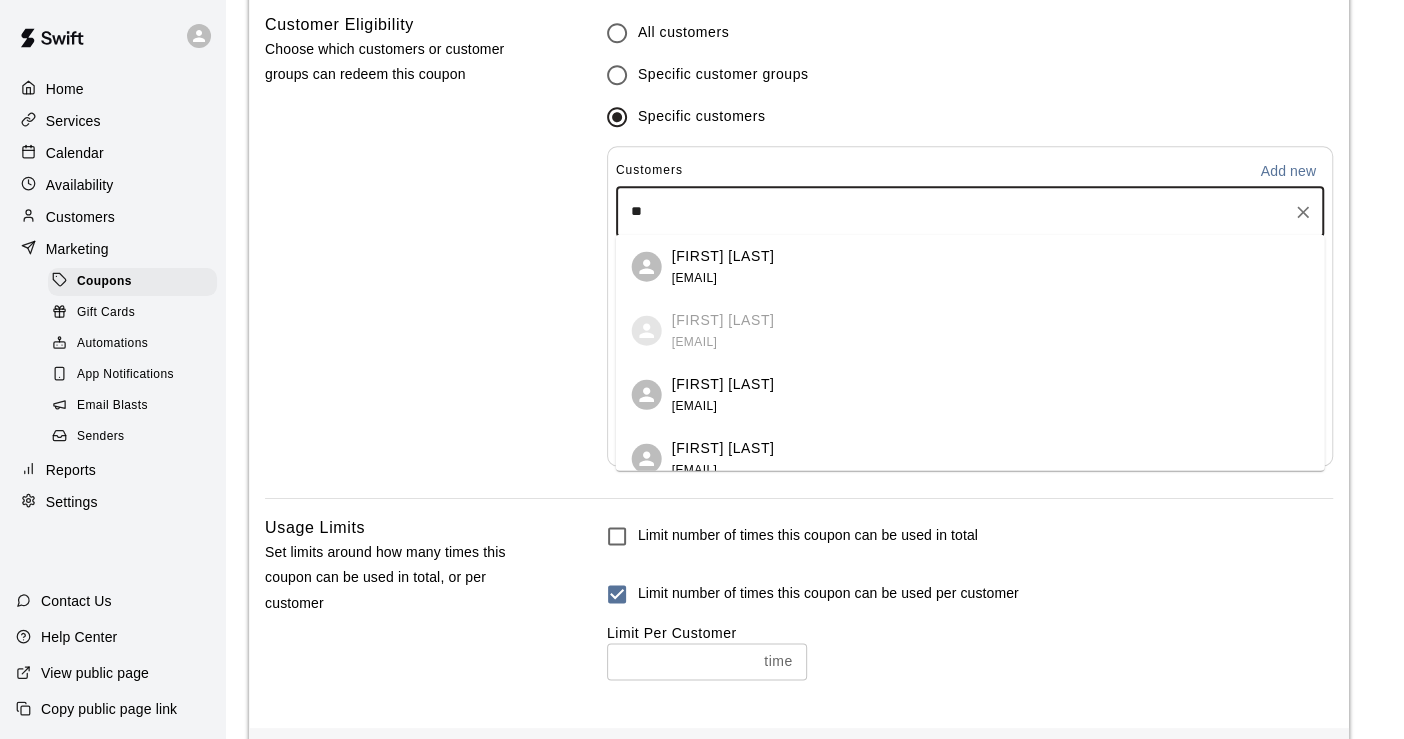 type on "***" 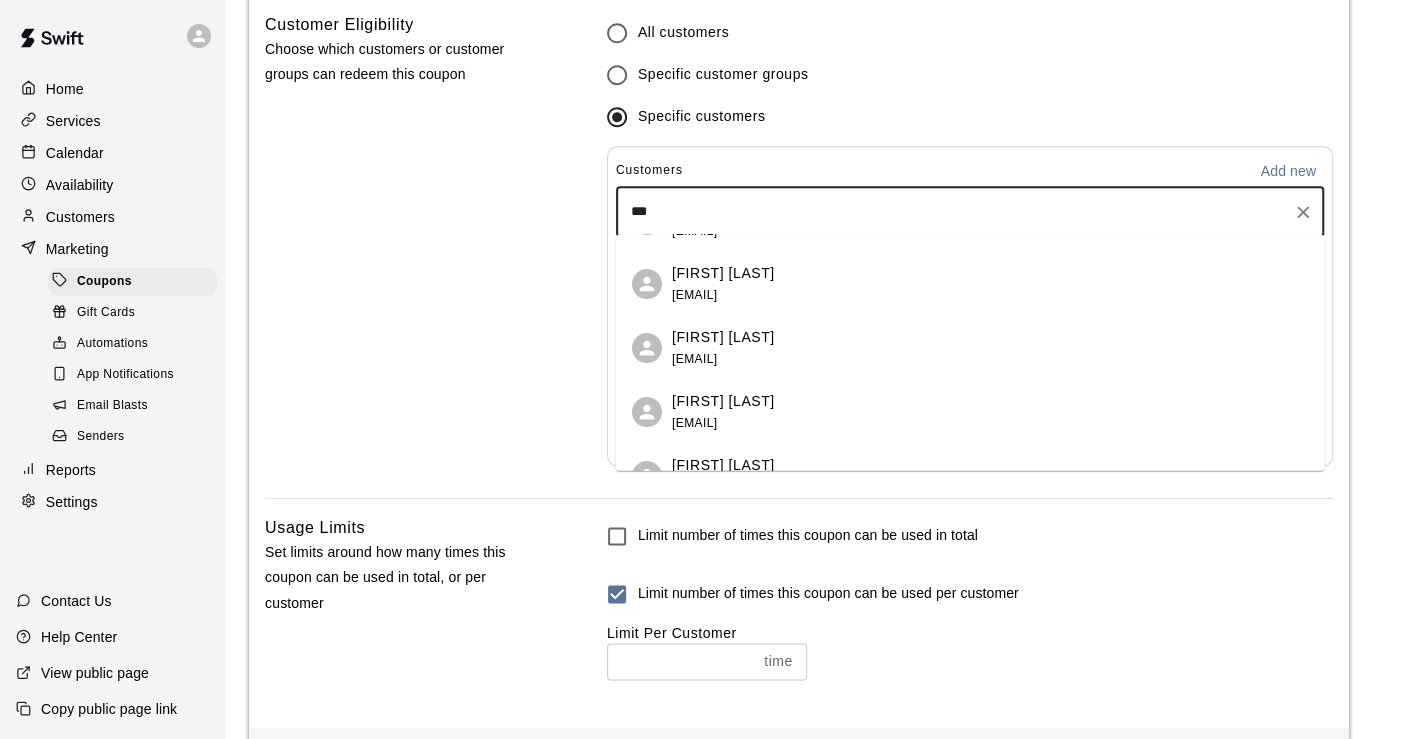 scroll, scrollTop: 222, scrollLeft: 0, axis: vertical 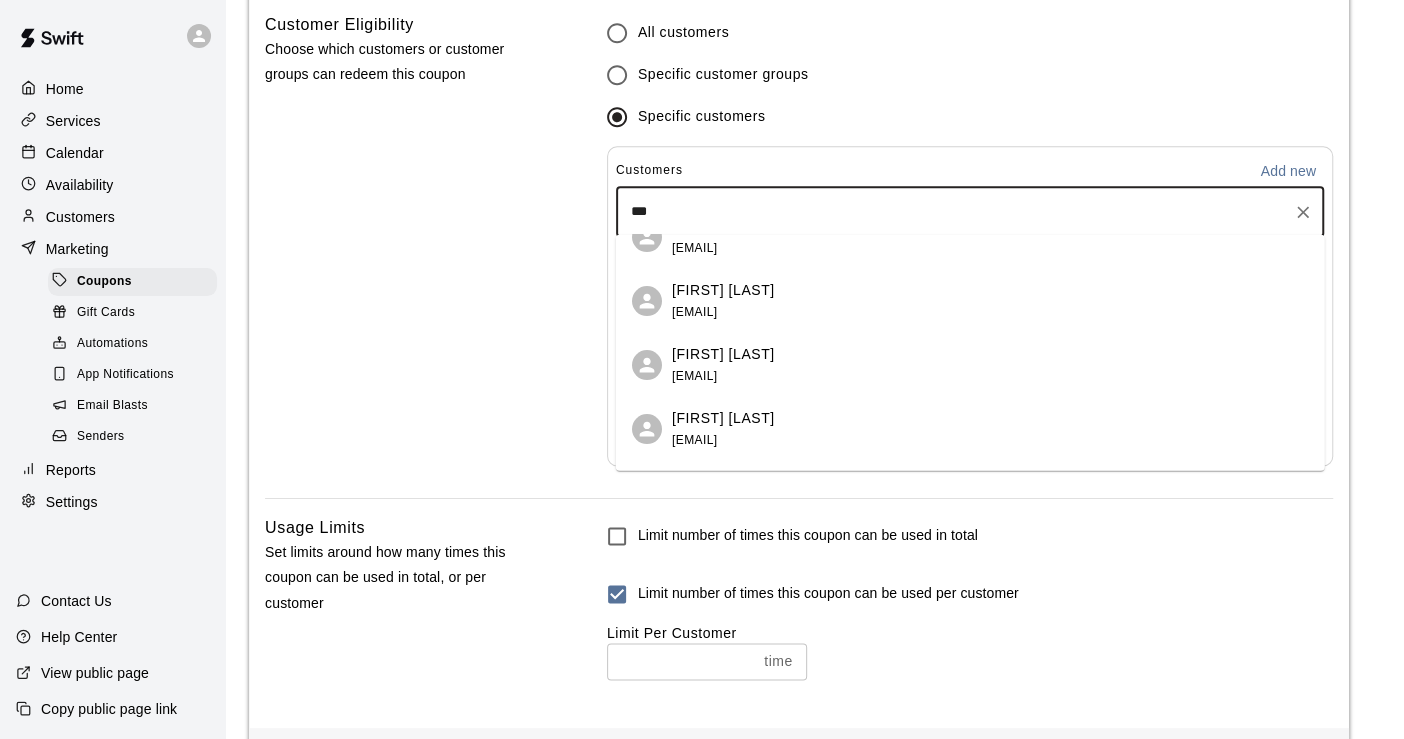 click on "[EMAIL]" at bounding box center [694, 375] 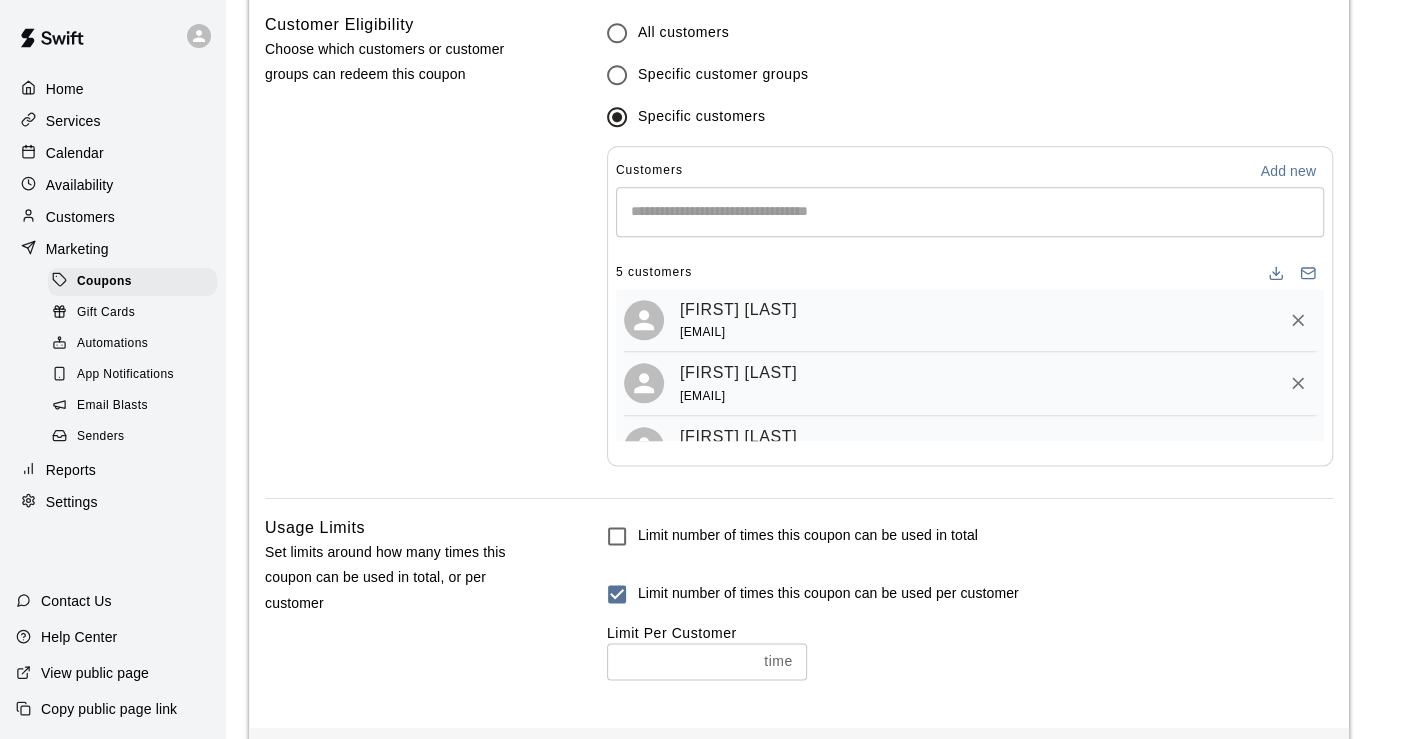 click on "Customer Eligibility Choose which customers or customer groups can redeem this coupon" at bounding box center [404, 255] 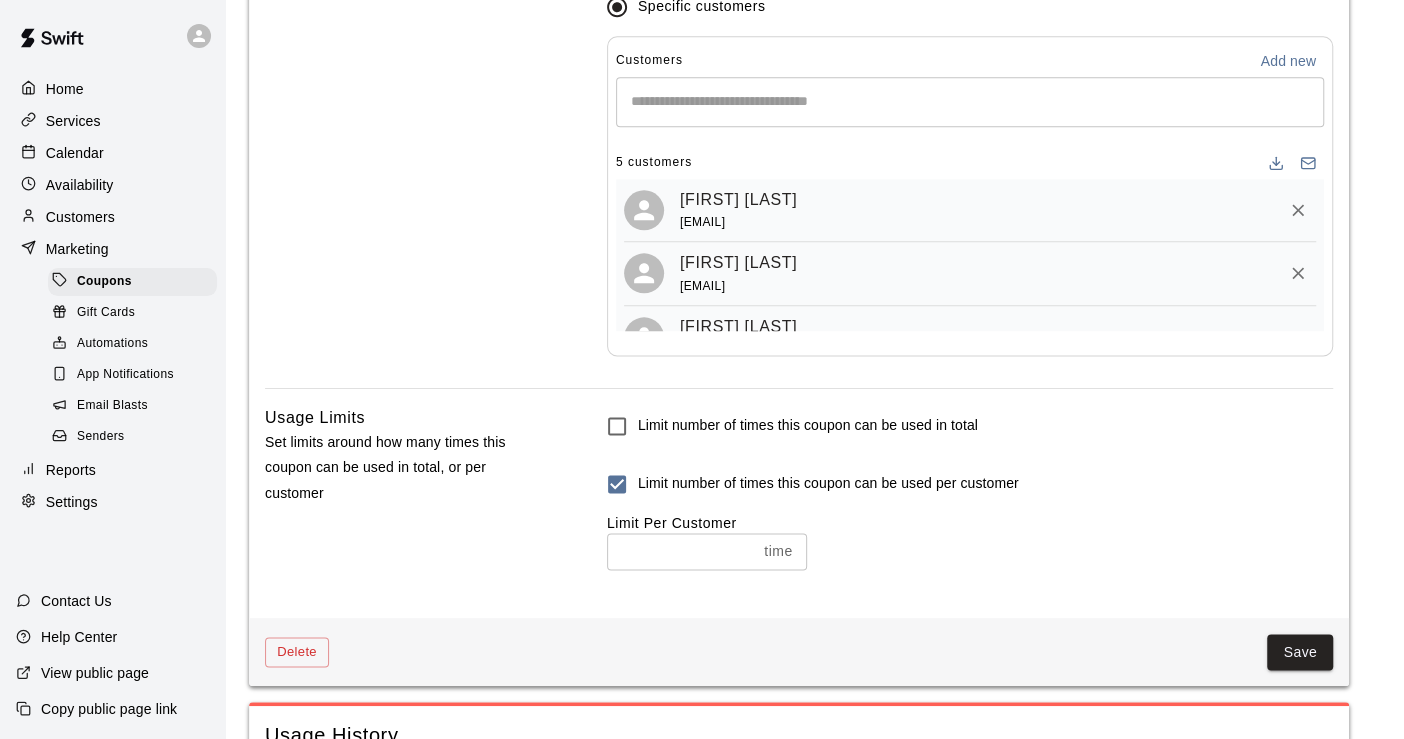 scroll, scrollTop: 1553, scrollLeft: 0, axis: vertical 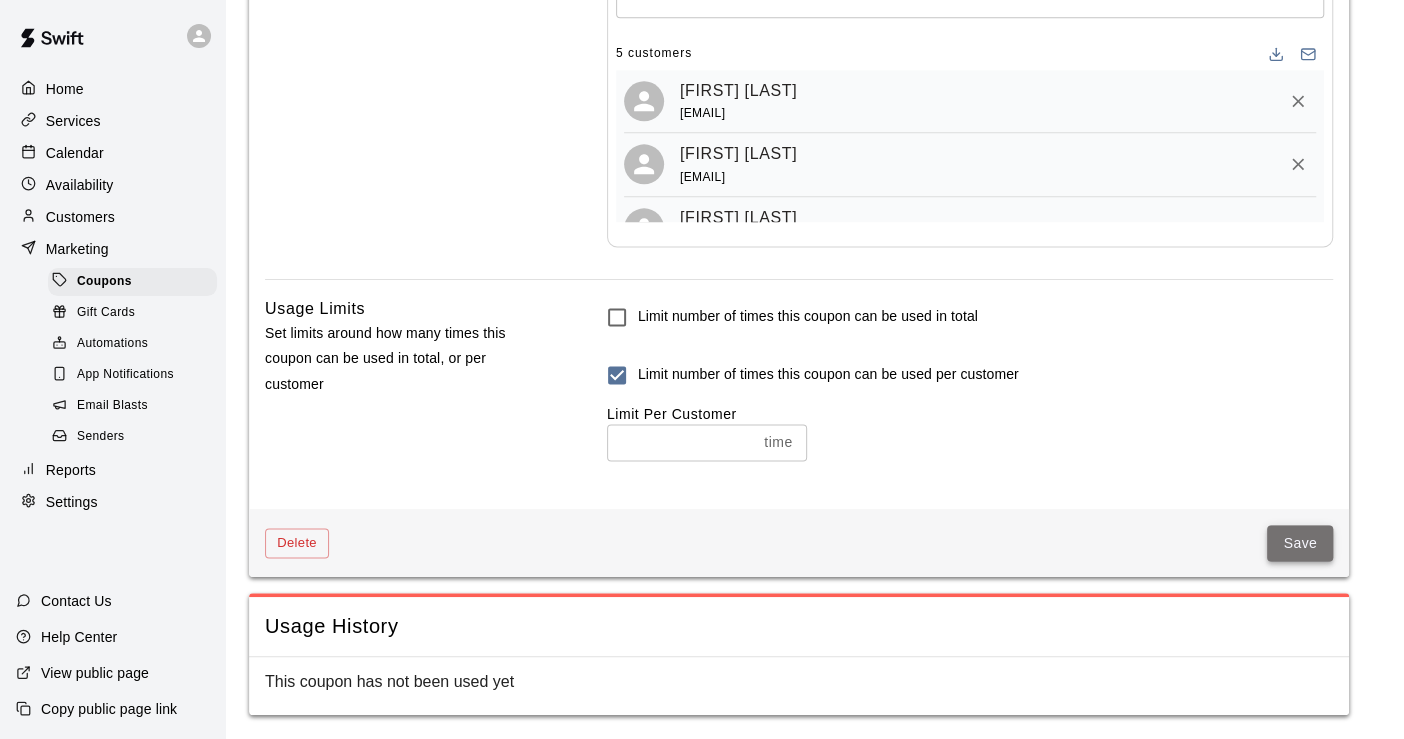 click on "Save" at bounding box center [1300, 543] 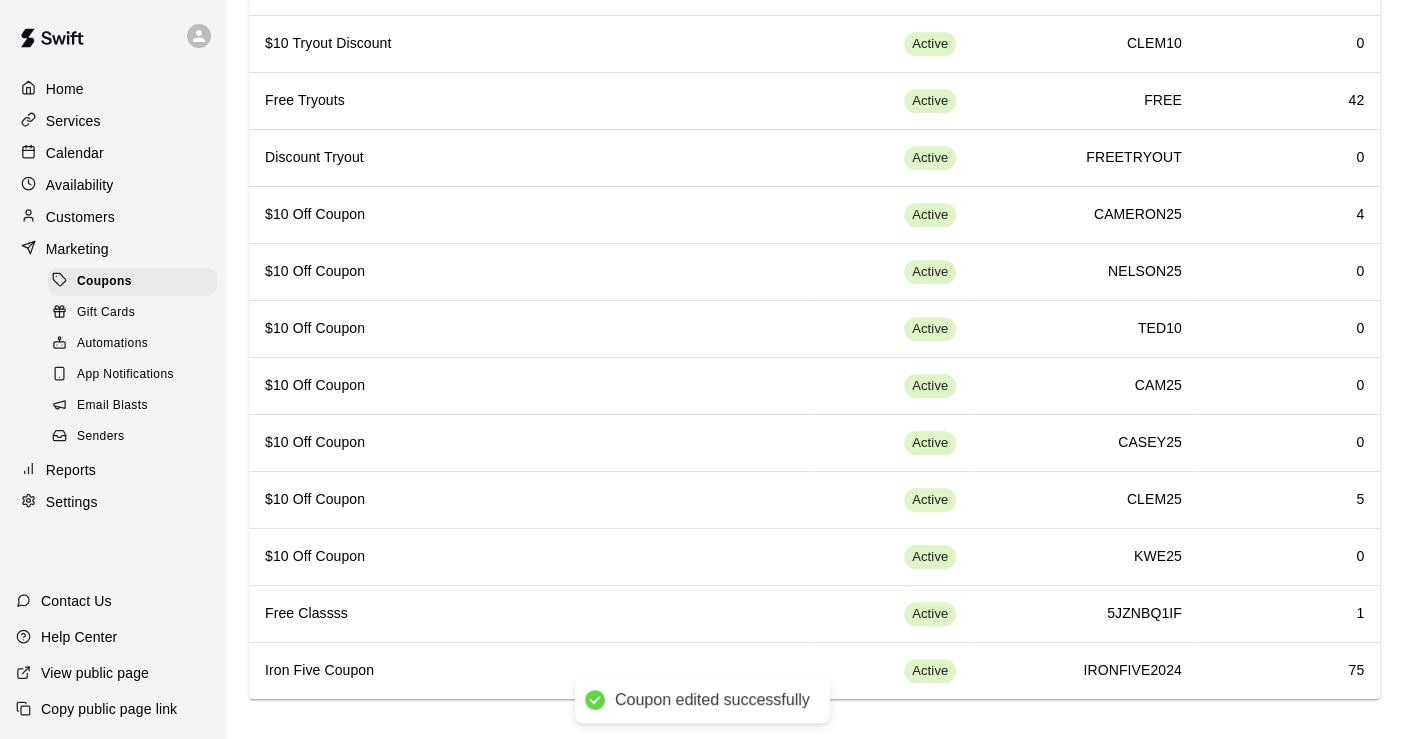 scroll, scrollTop: 0, scrollLeft: 0, axis: both 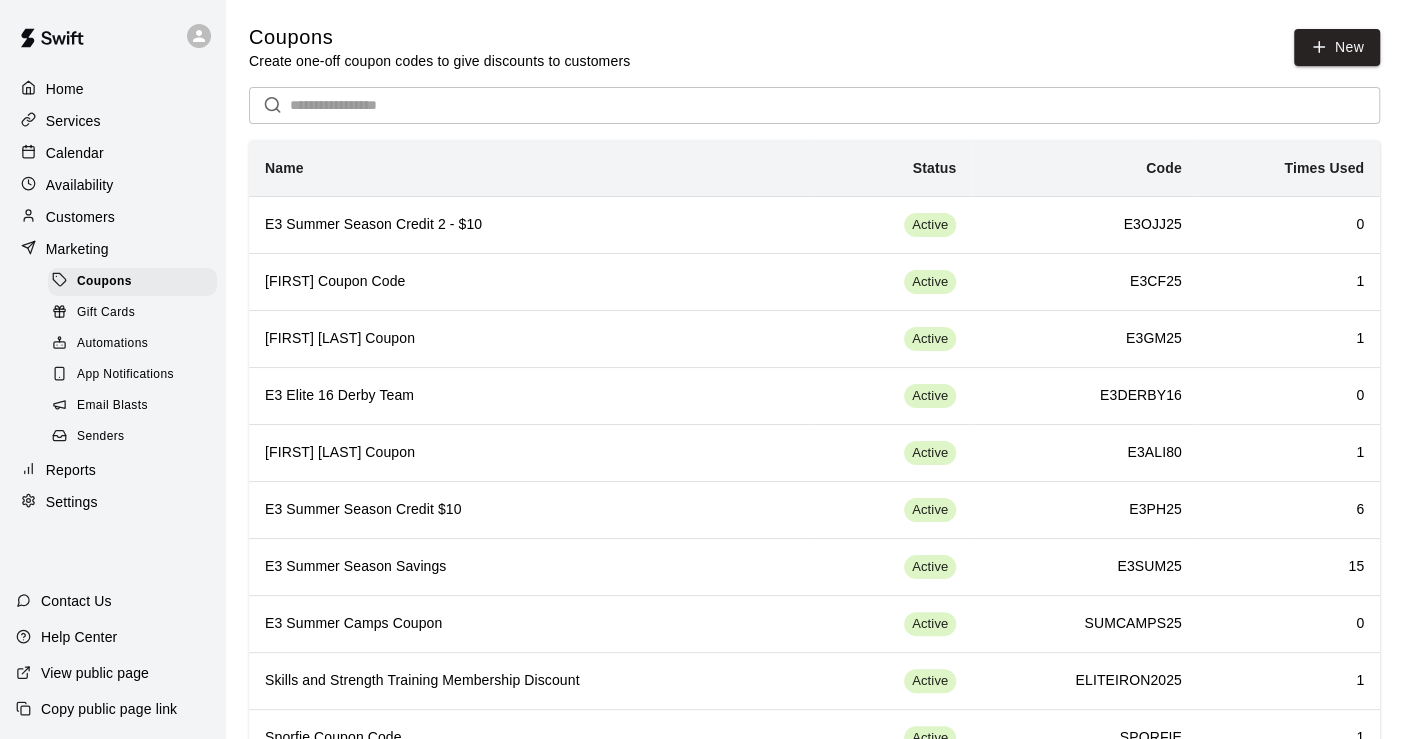 click on "Customers" at bounding box center [80, 217] 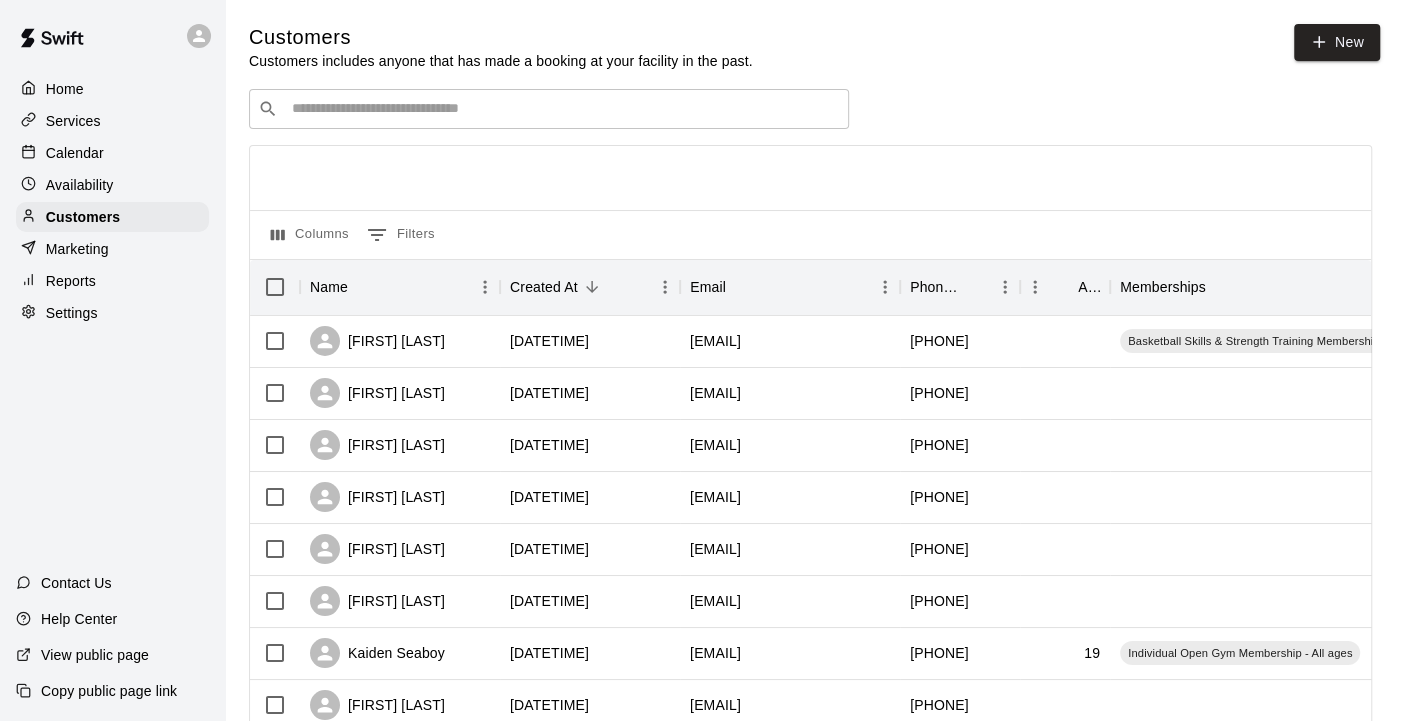 click at bounding box center [563, 109] 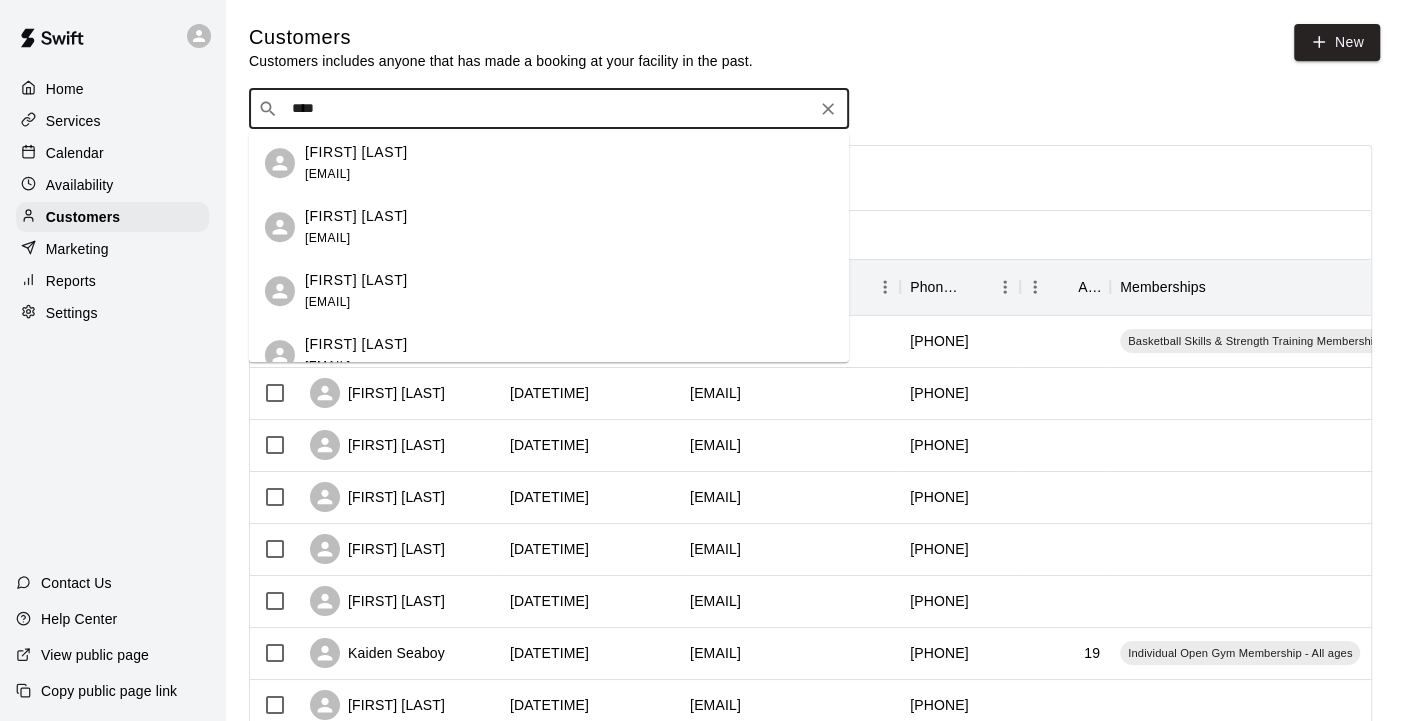 type on "*****" 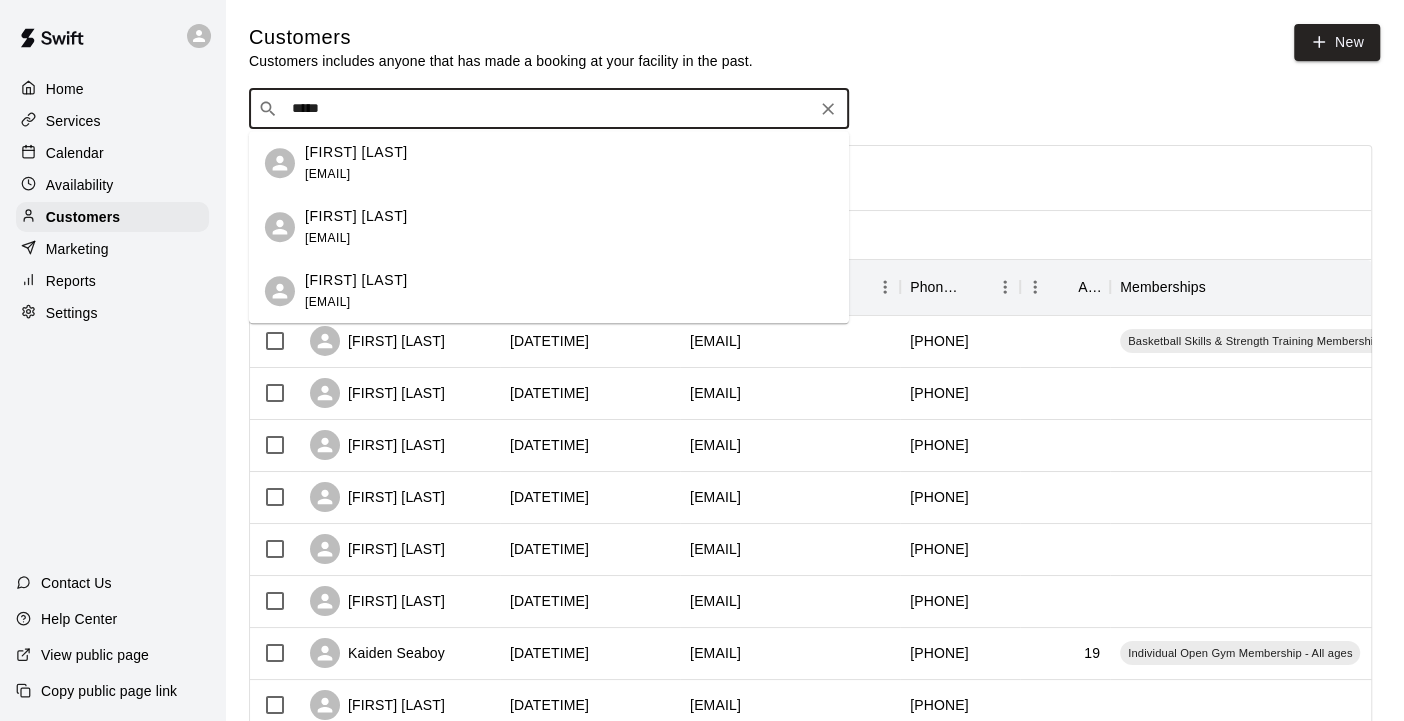 click on "[FIRST] [LAST] [EMAIL]" at bounding box center [356, 227] 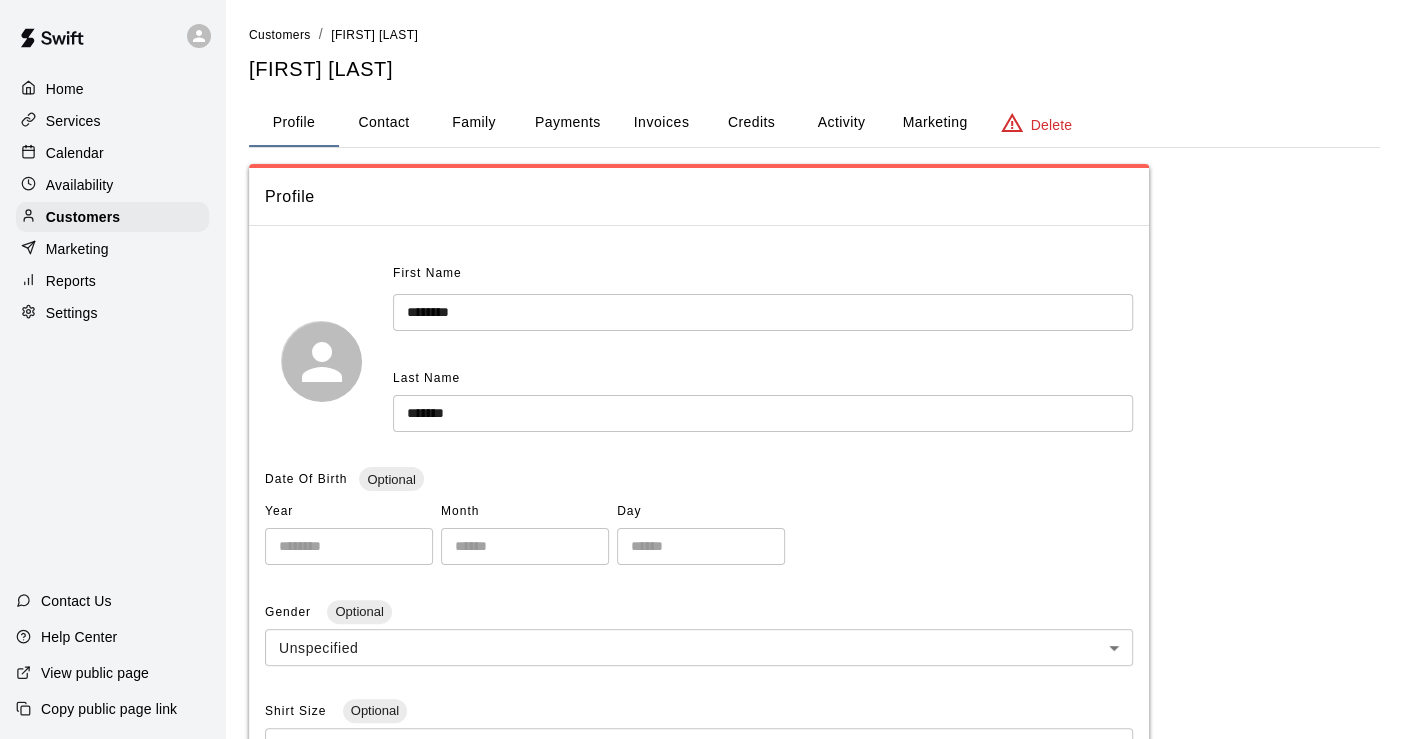 click on "Payments" at bounding box center [567, 123] 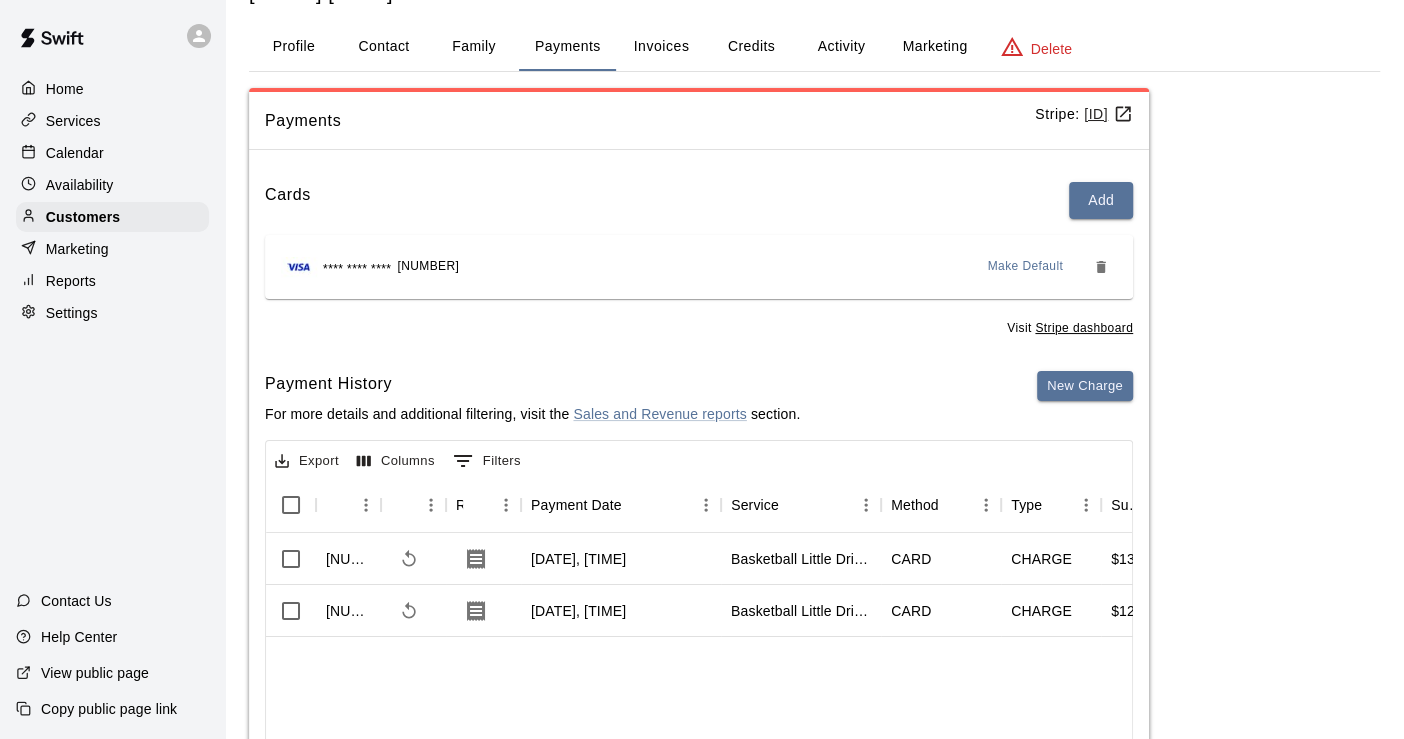 scroll, scrollTop: 111, scrollLeft: 0, axis: vertical 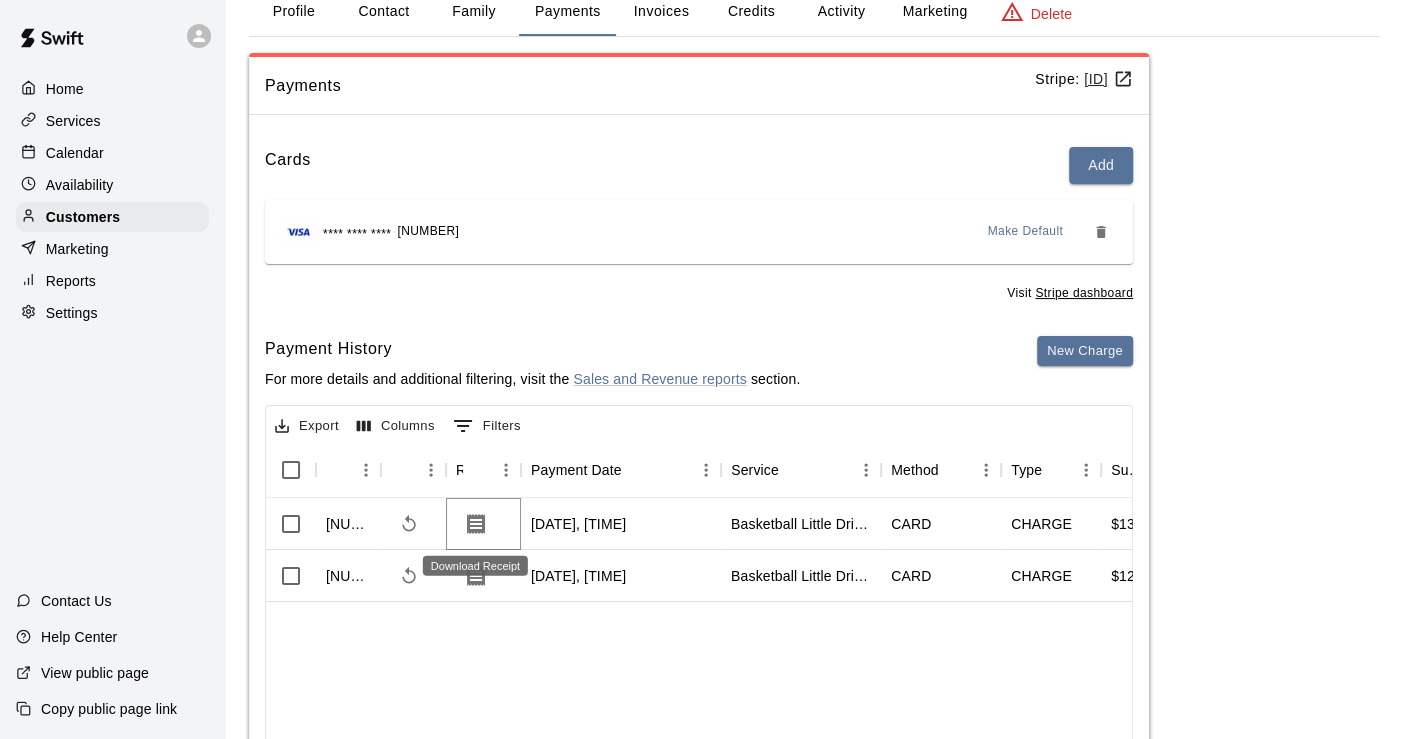 click 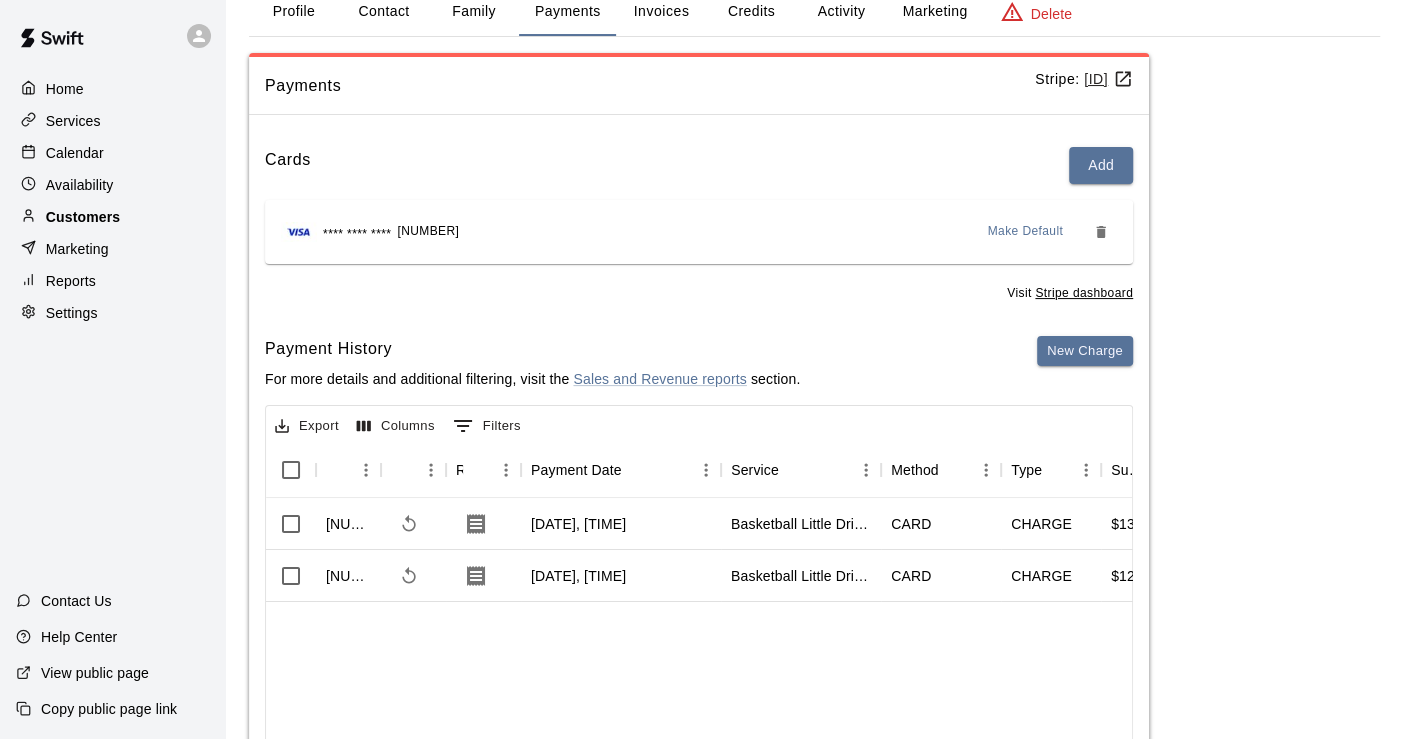 click on "Customers" at bounding box center [83, 217] 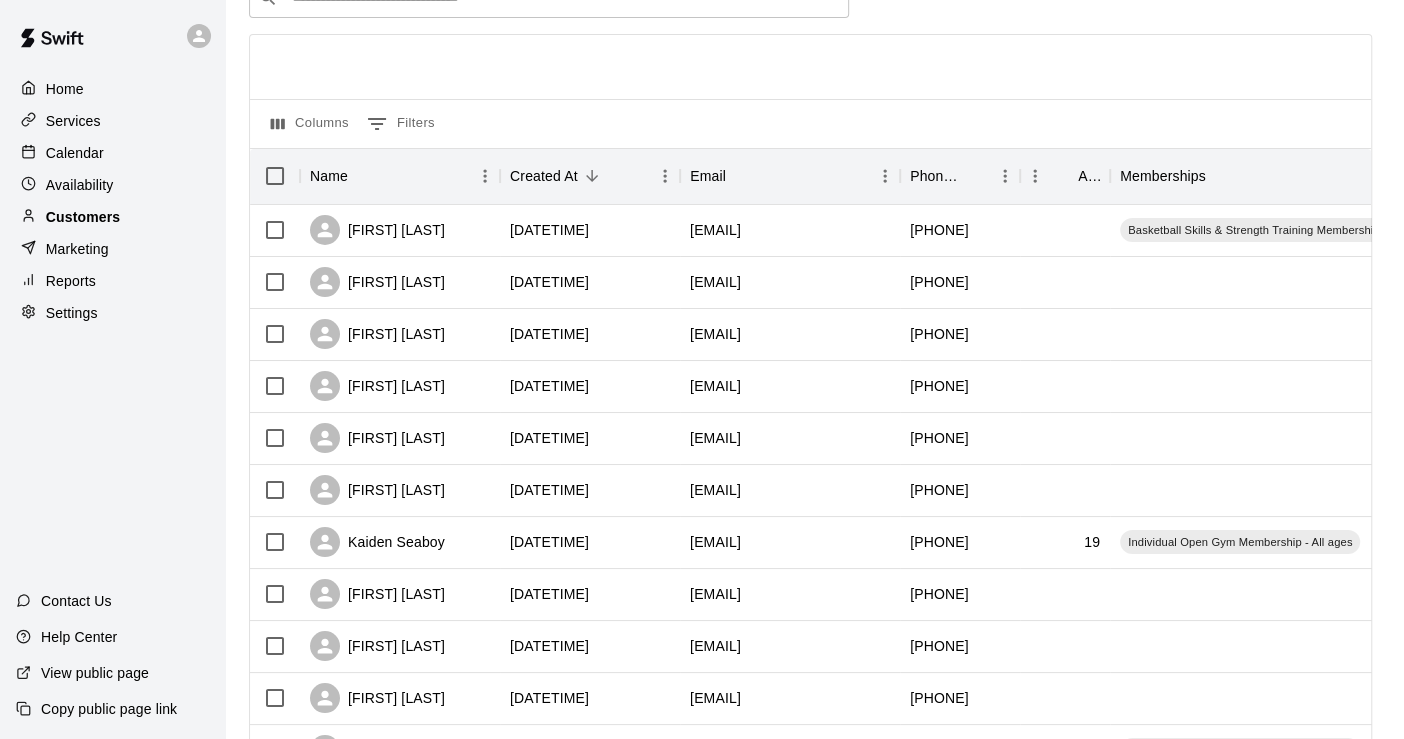 scroll, scrollTop: 0, scrollLeft: 0, axis: both 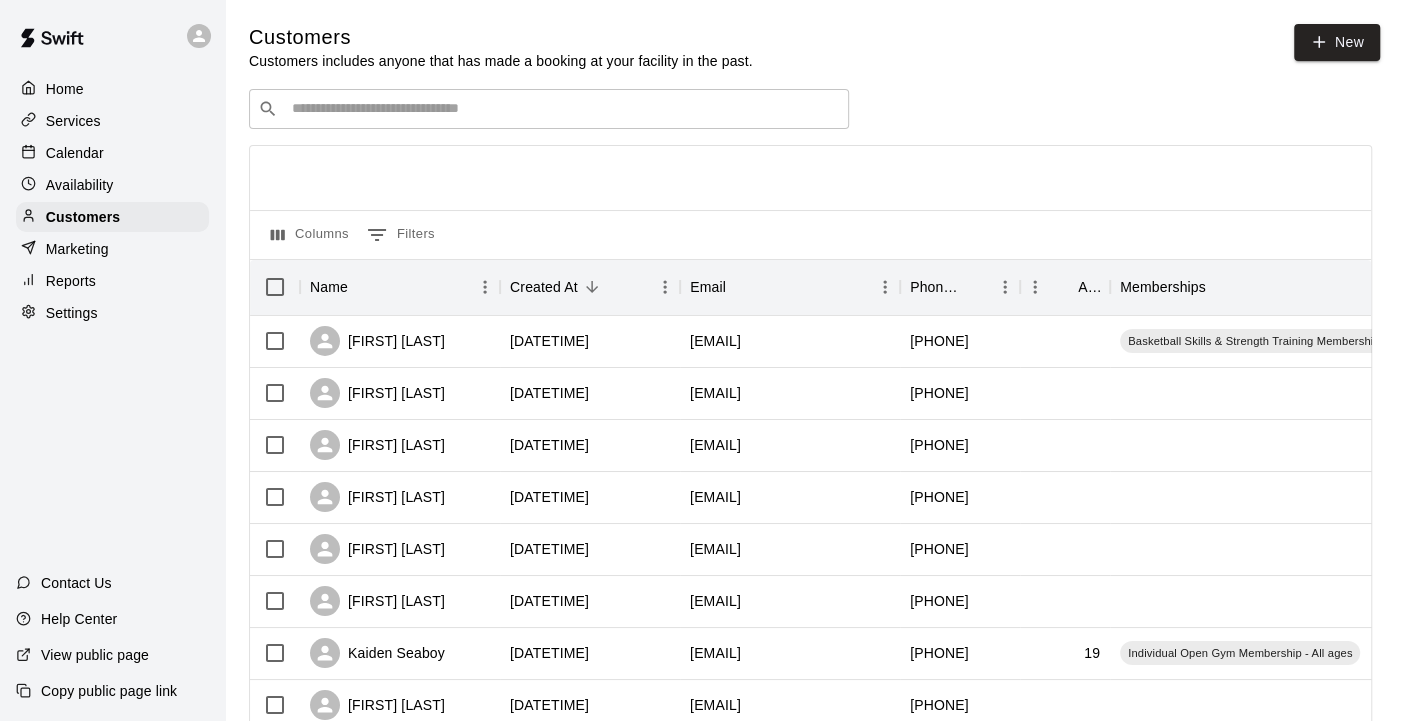 click at bounding box center [563, 109] 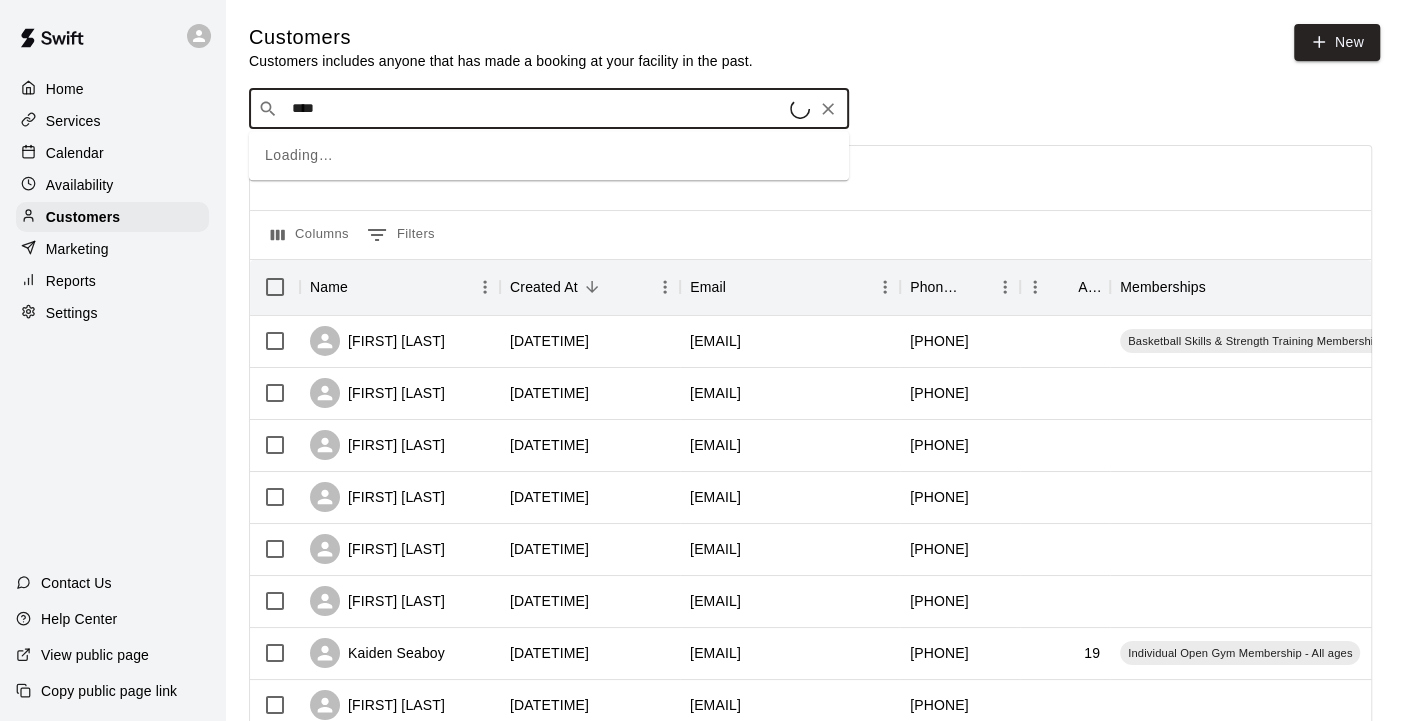 type on "*****" 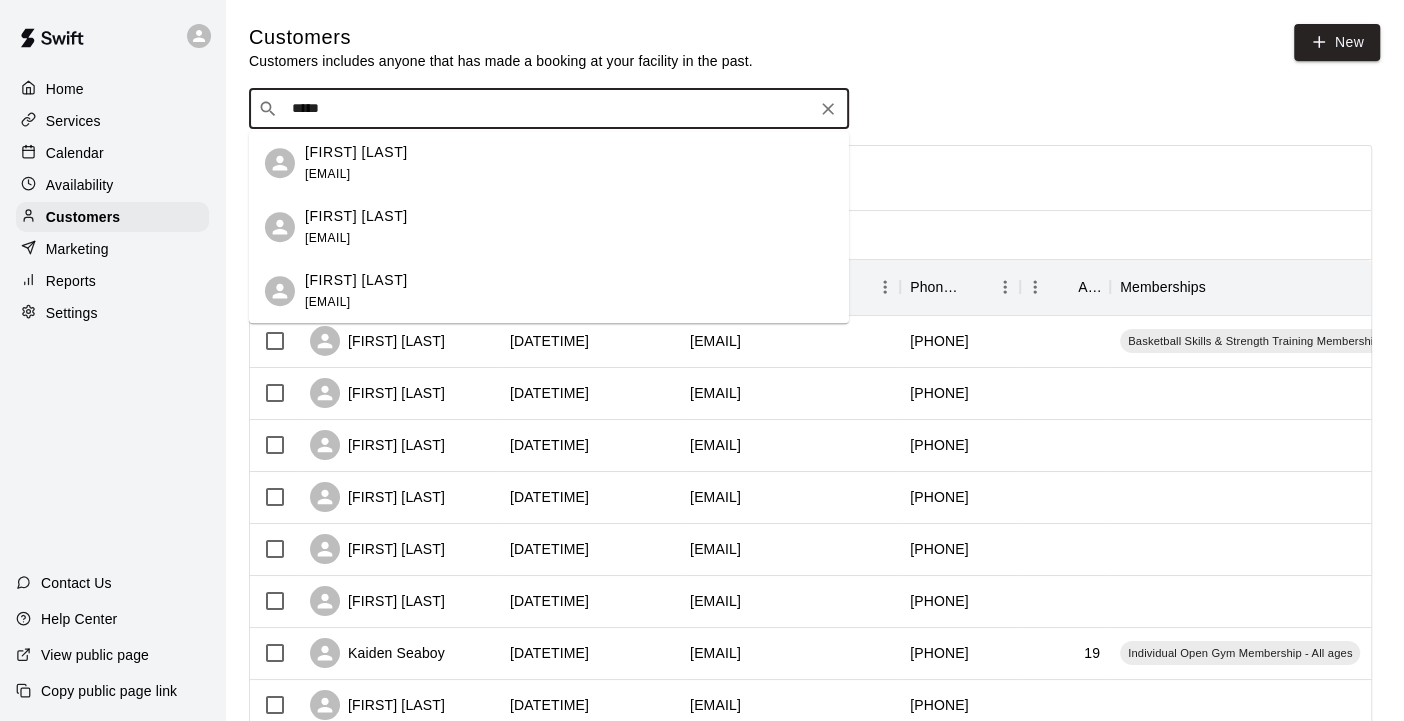 click on "[FIRST] [LAST]" at bounding box center [356, 152] 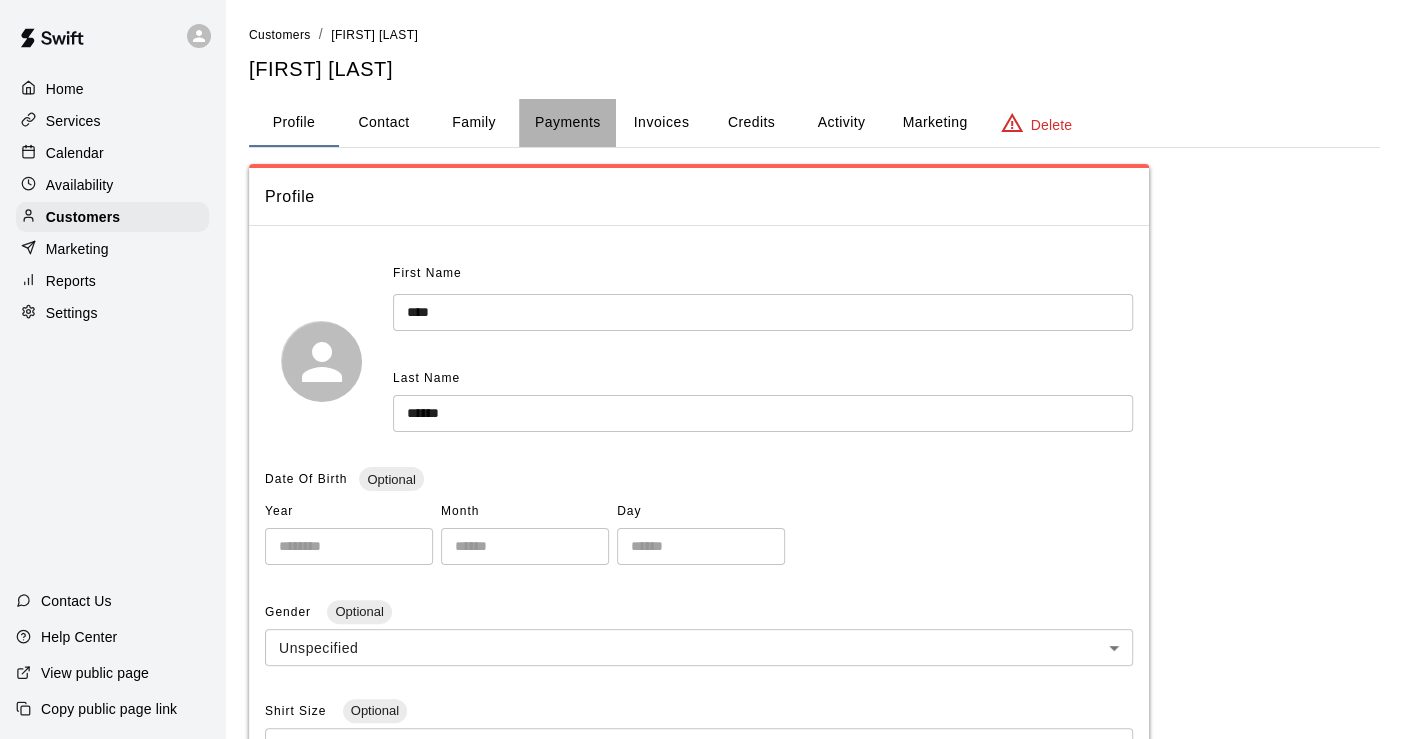click on "Payments" at bounding box center [567, 123] 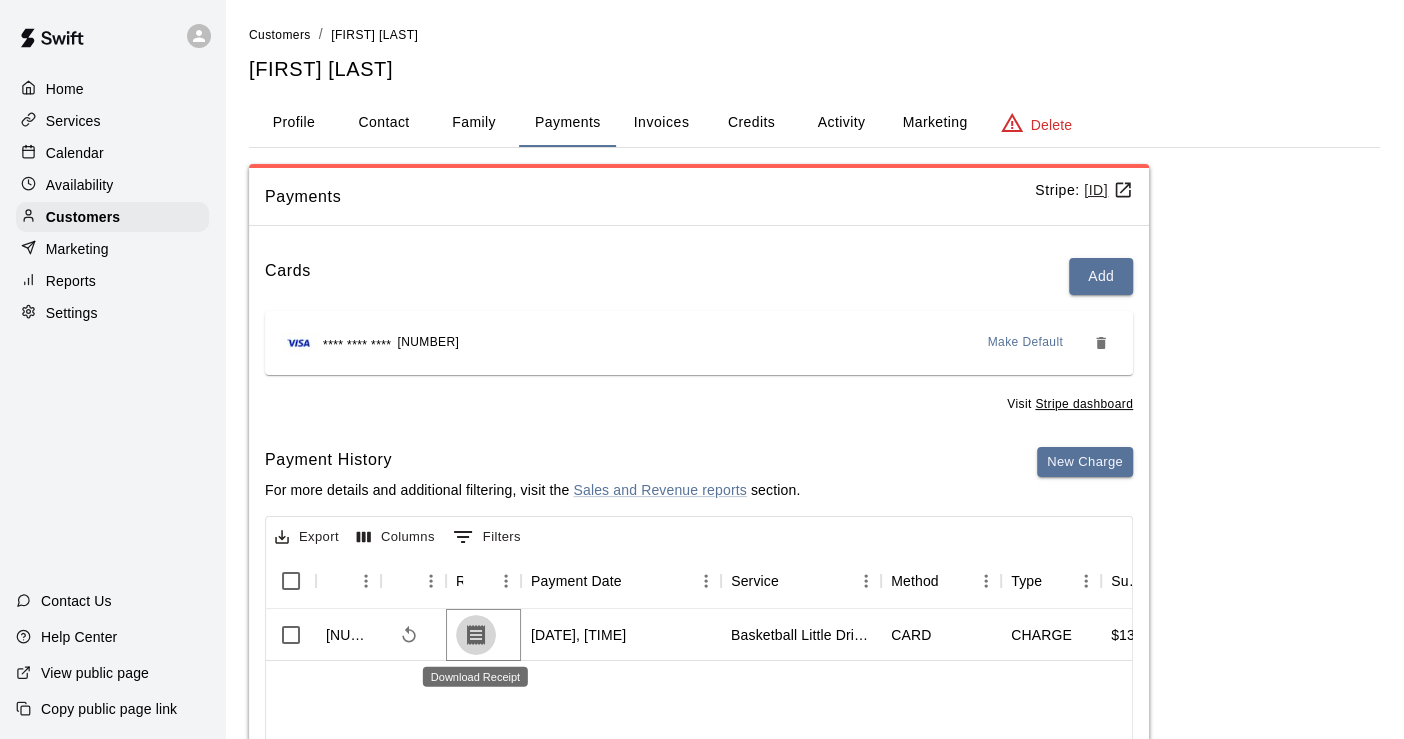 click 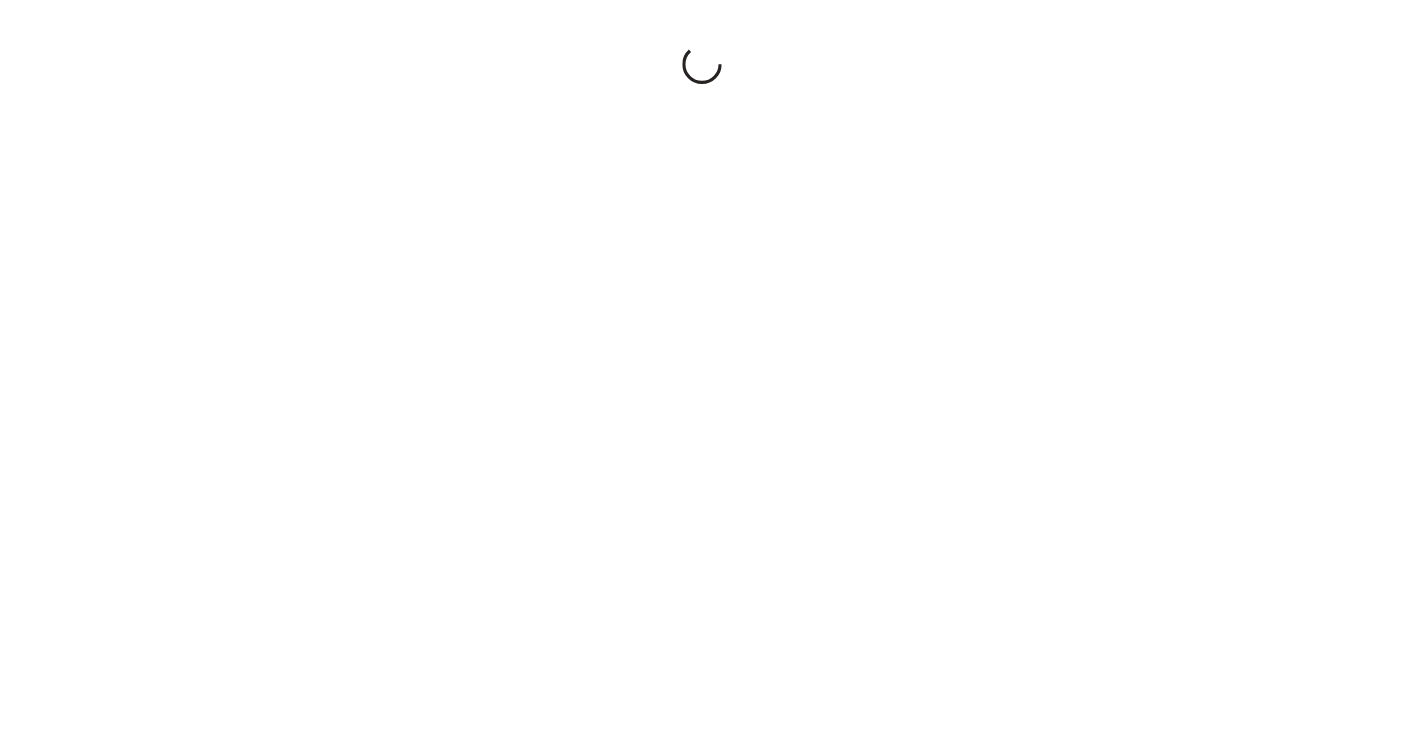 scroll, scrollTop: 0, scrollLeft: 0, axis: both 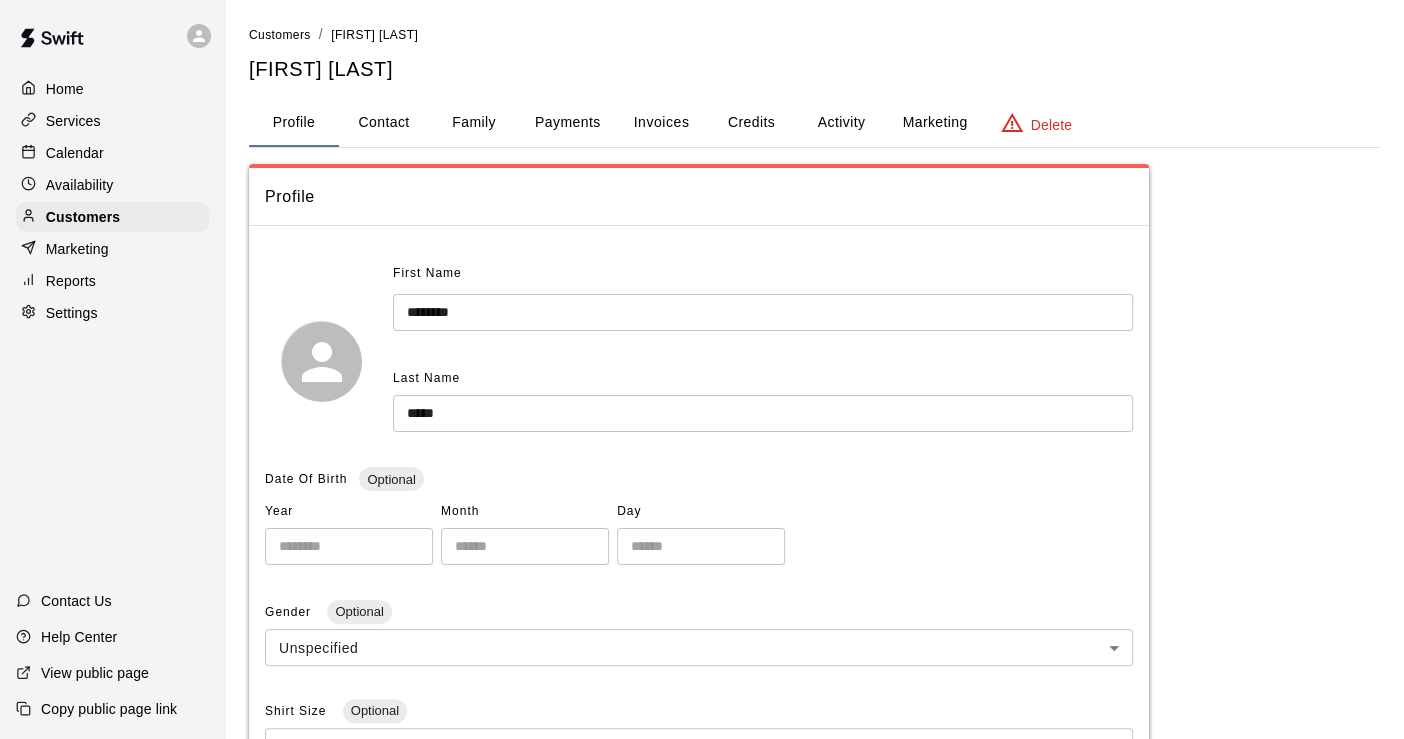 click on "Payments" at bounding box center (567, 123) 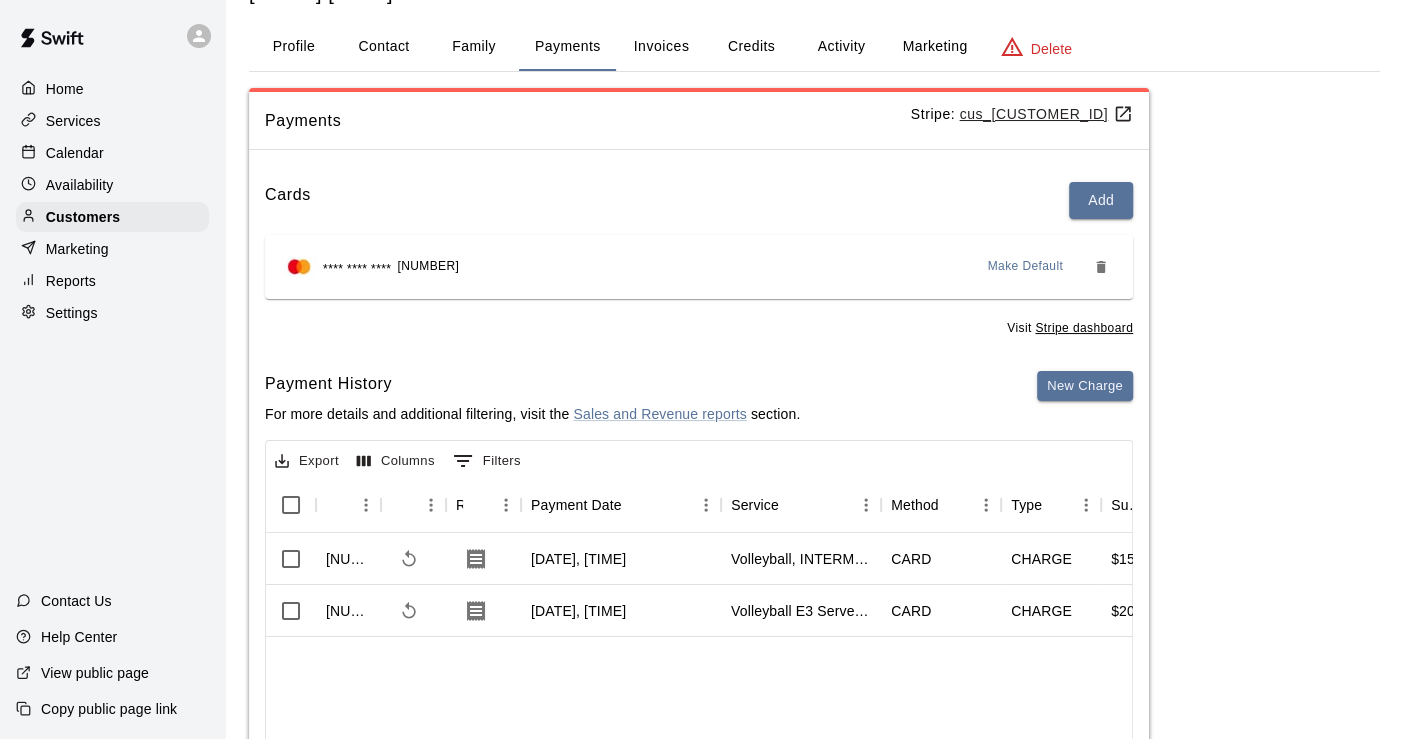 scroll, scrollTop: 111, scrollLeft: 0, axis: vertical 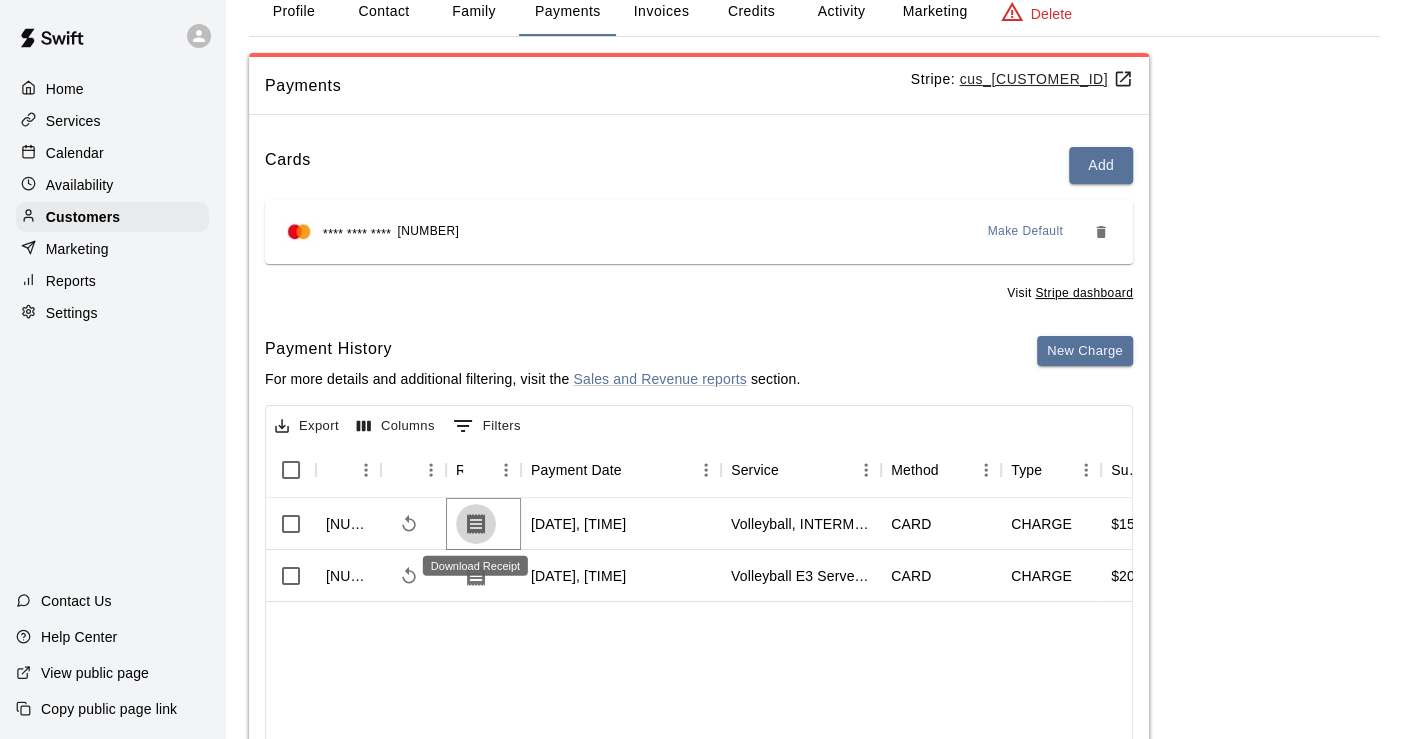 click 